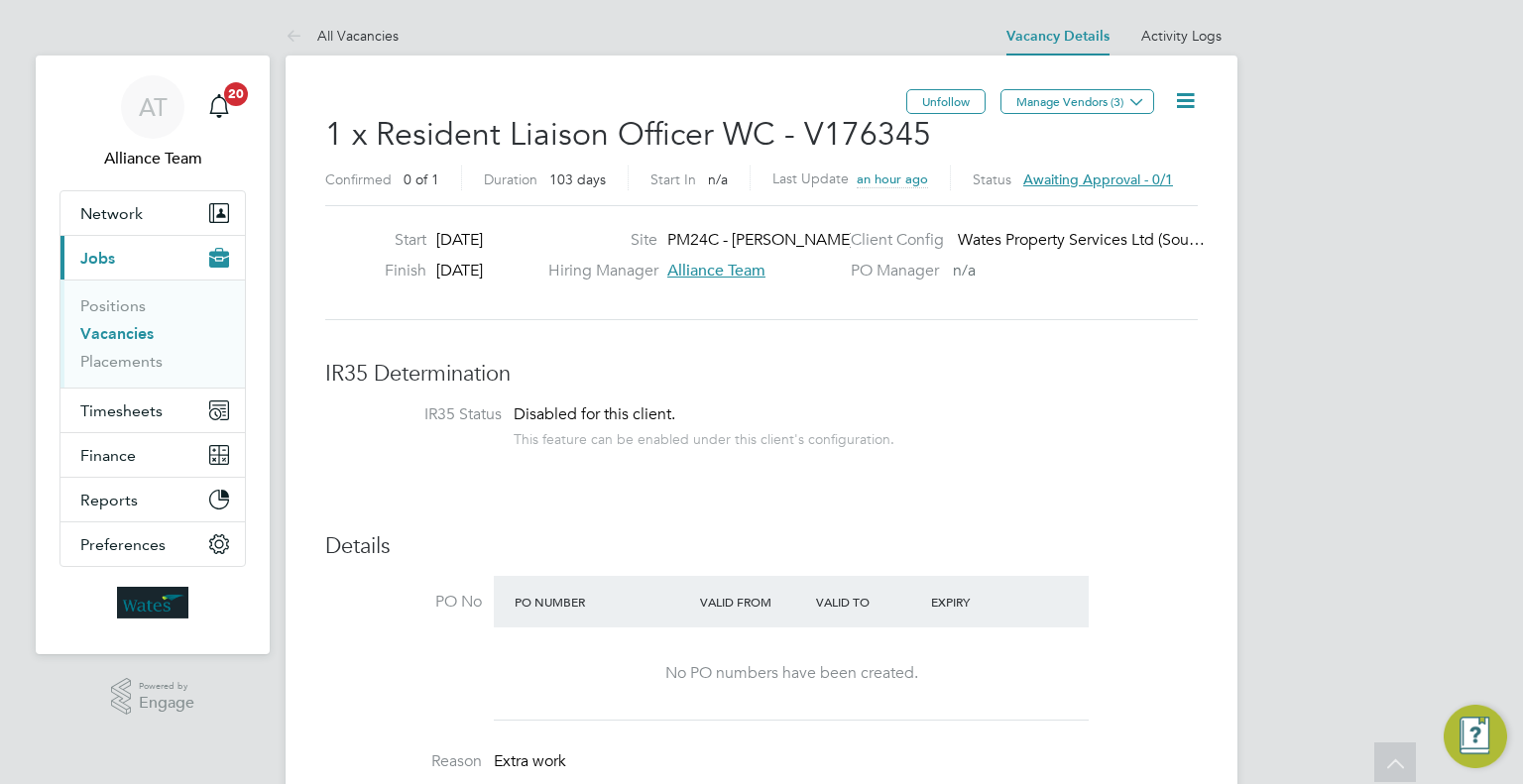 scroll, scrollTop: 135, scrollLeft: 0, axis: vertical 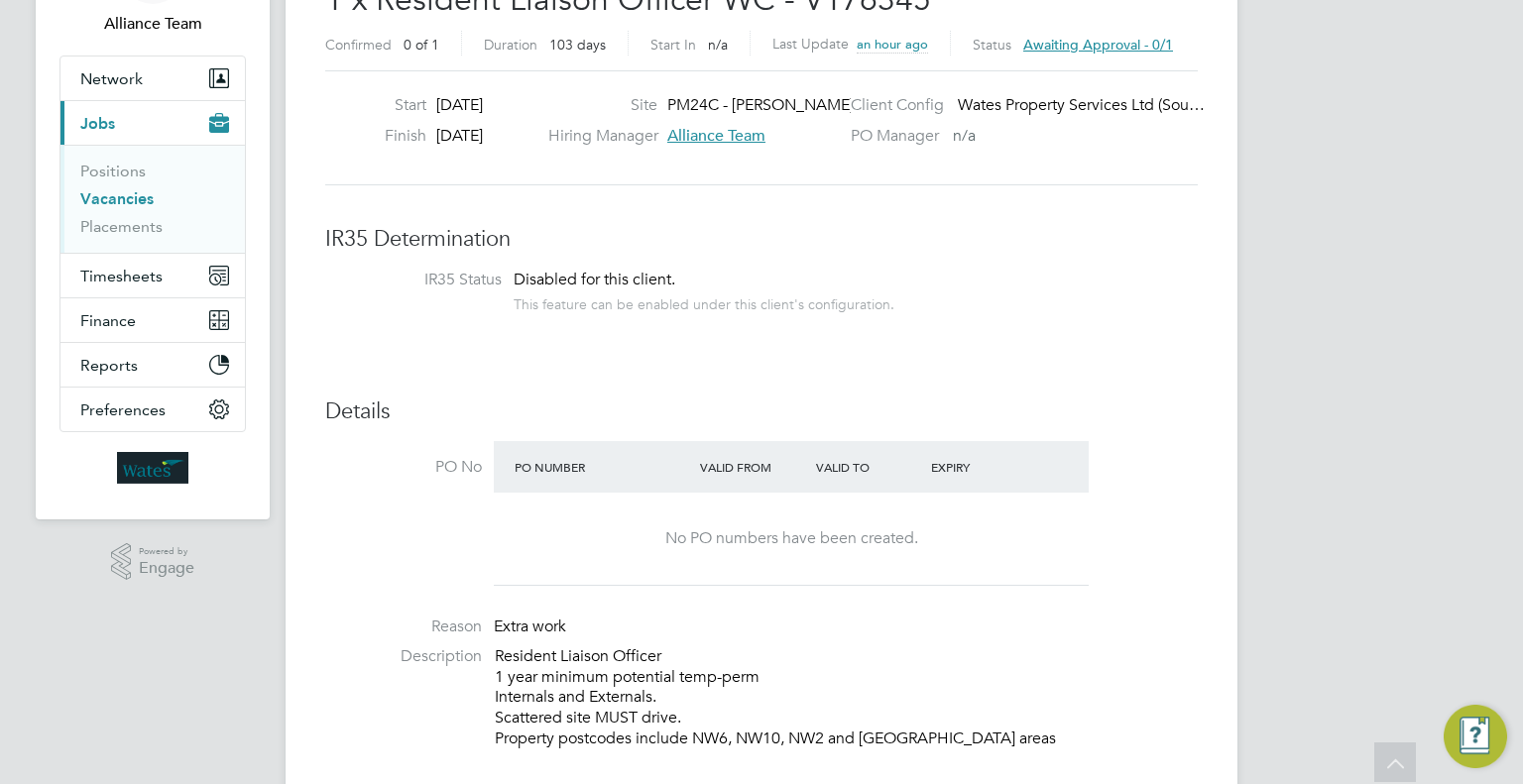 click on "Vacancies" at bounding box center [117, 198] 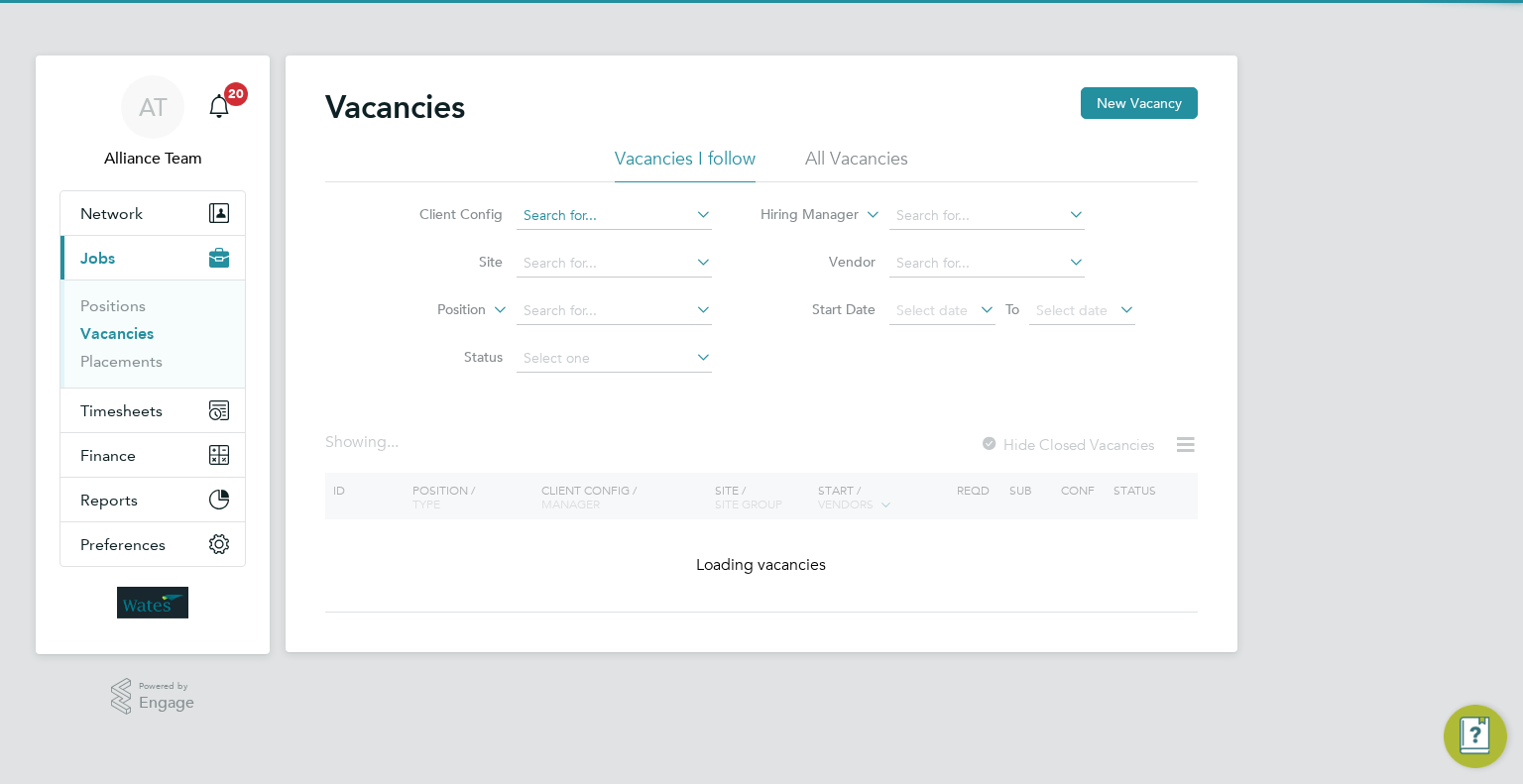 click 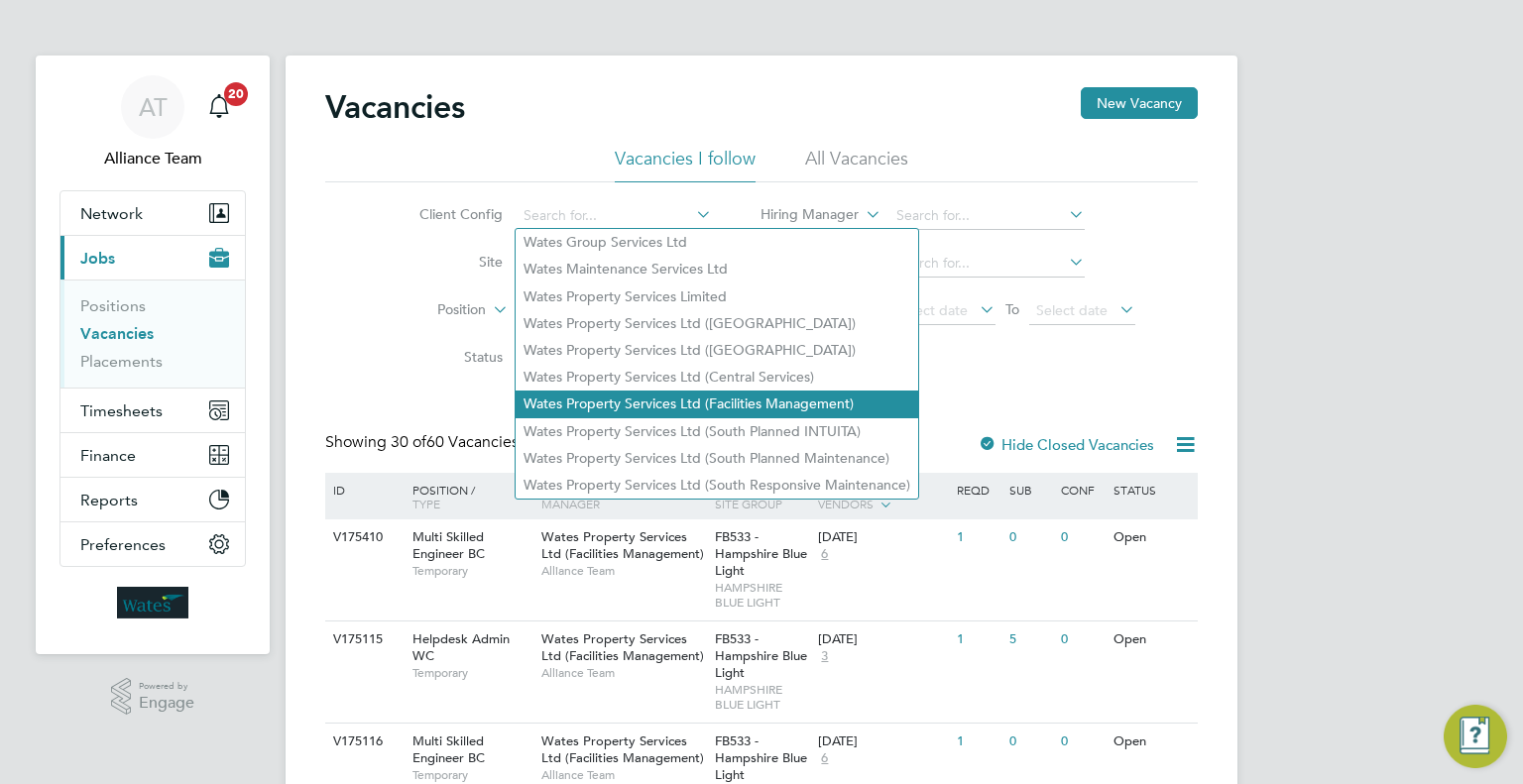 click on "Wates Property Services Ltd (Facilities Management)" 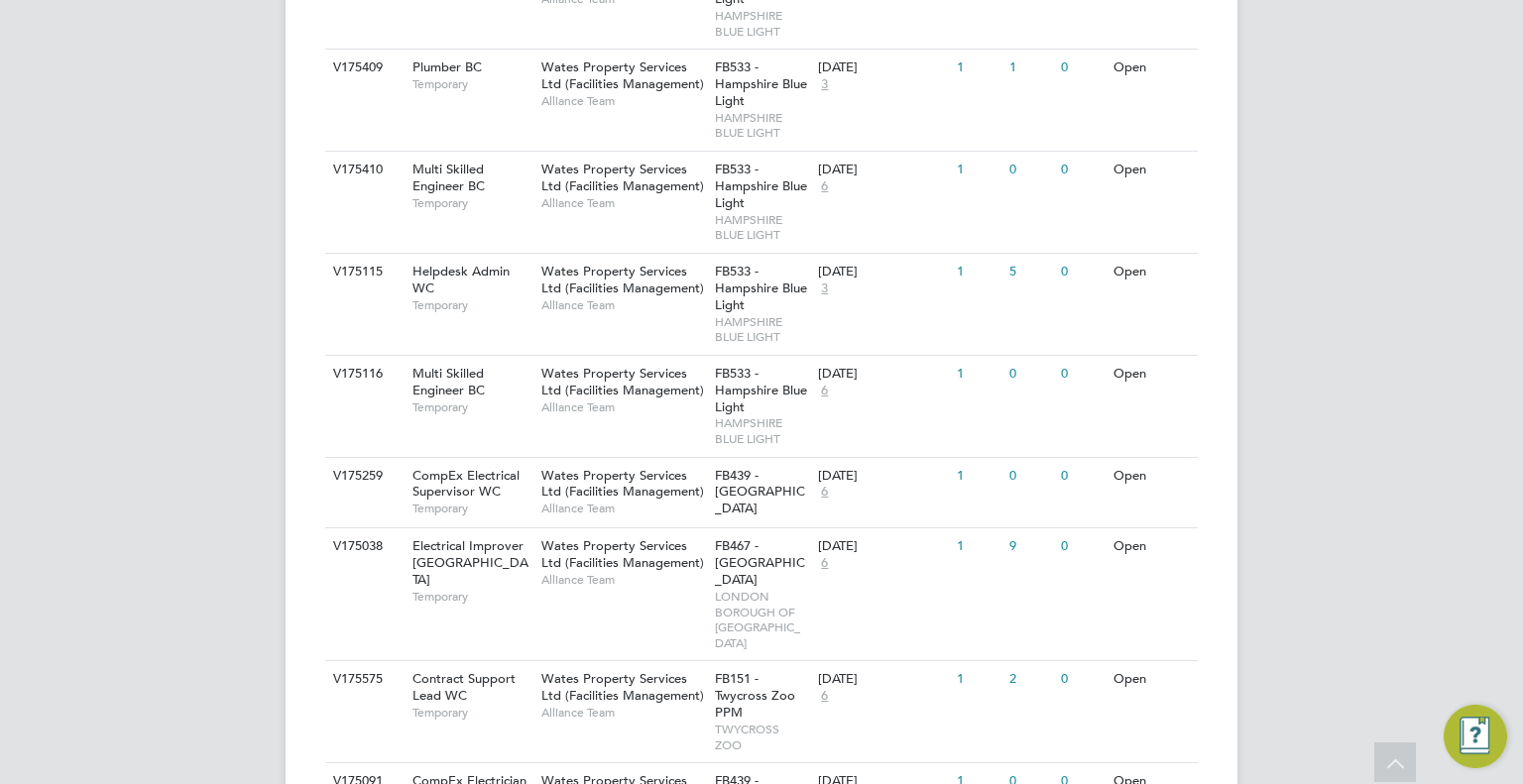 scroll, scrollTop: 1170, scrollLeft: 0, axis: vertical 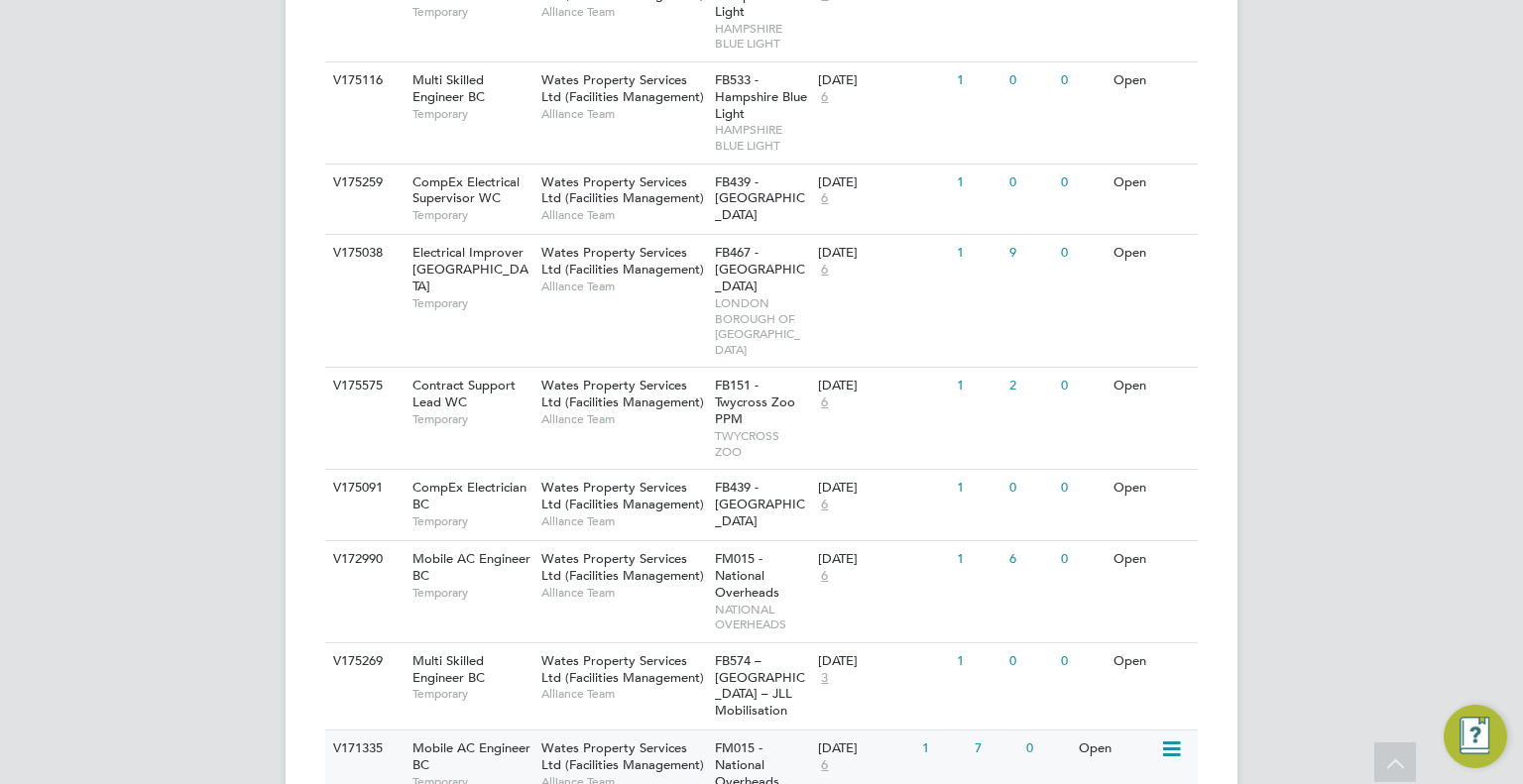 click on "NATIONAL OVERHEADS" 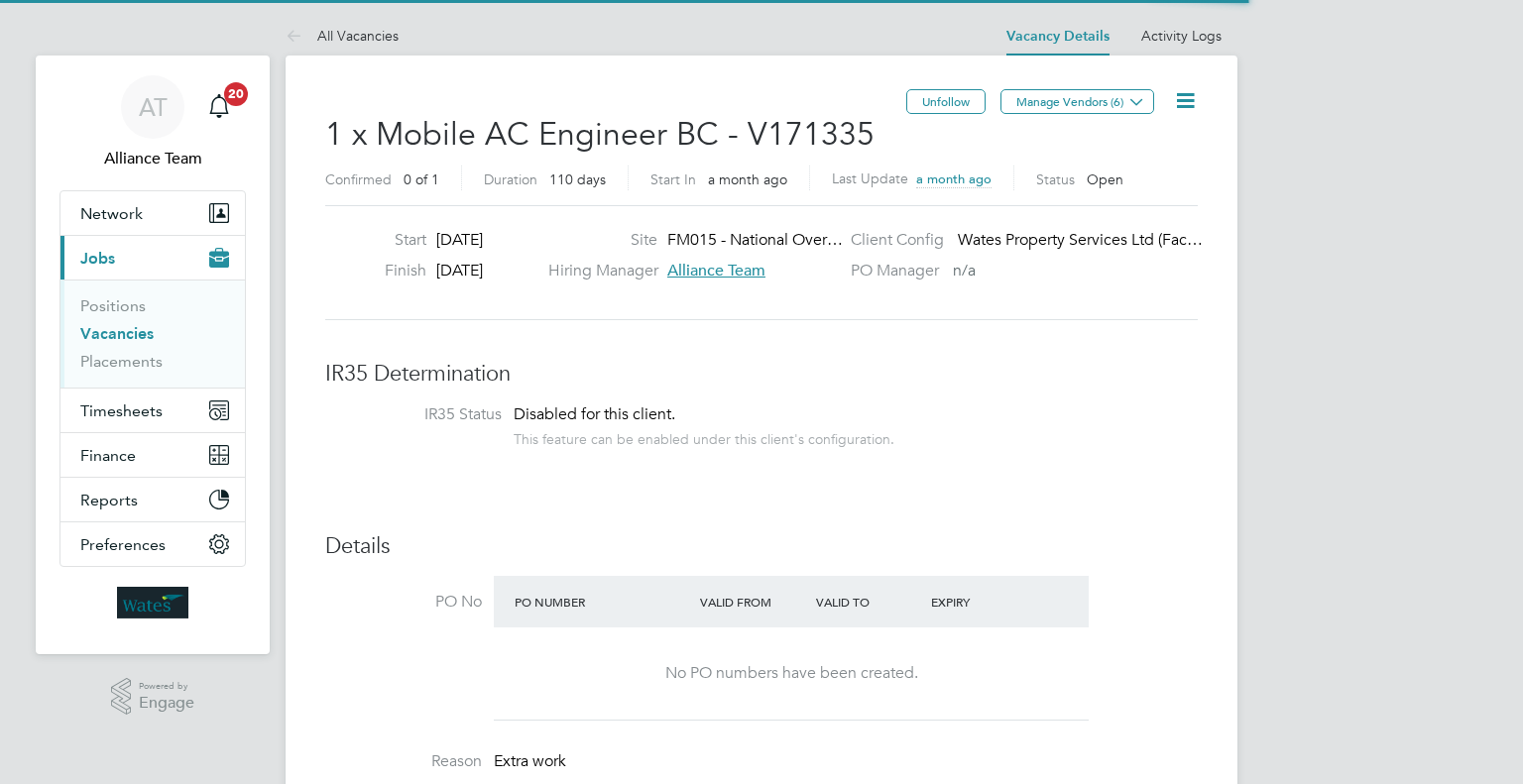 scroll, scrollTop: 0, scrollLeft: 0, axis: both 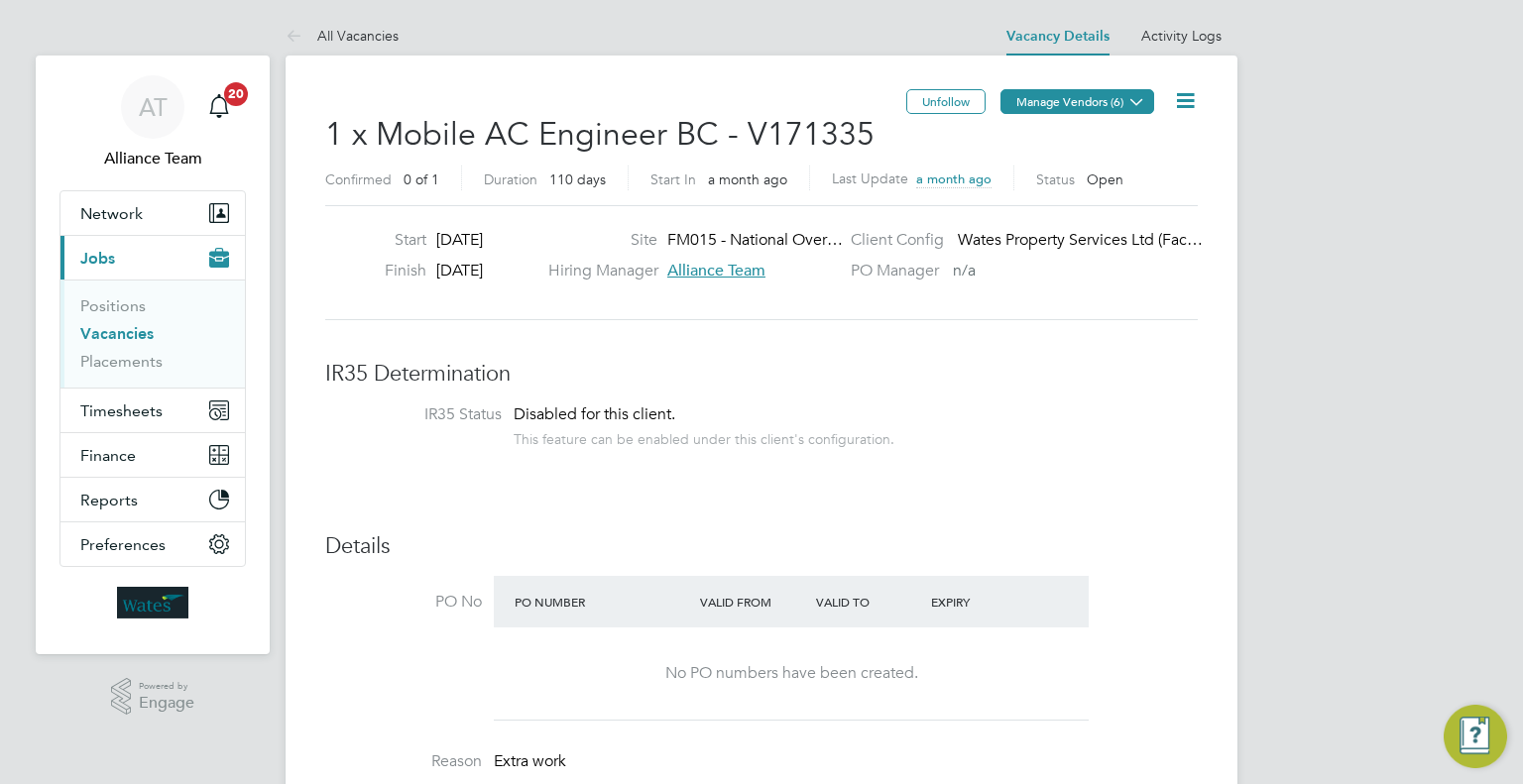 click on "Manage Vendors (6)" 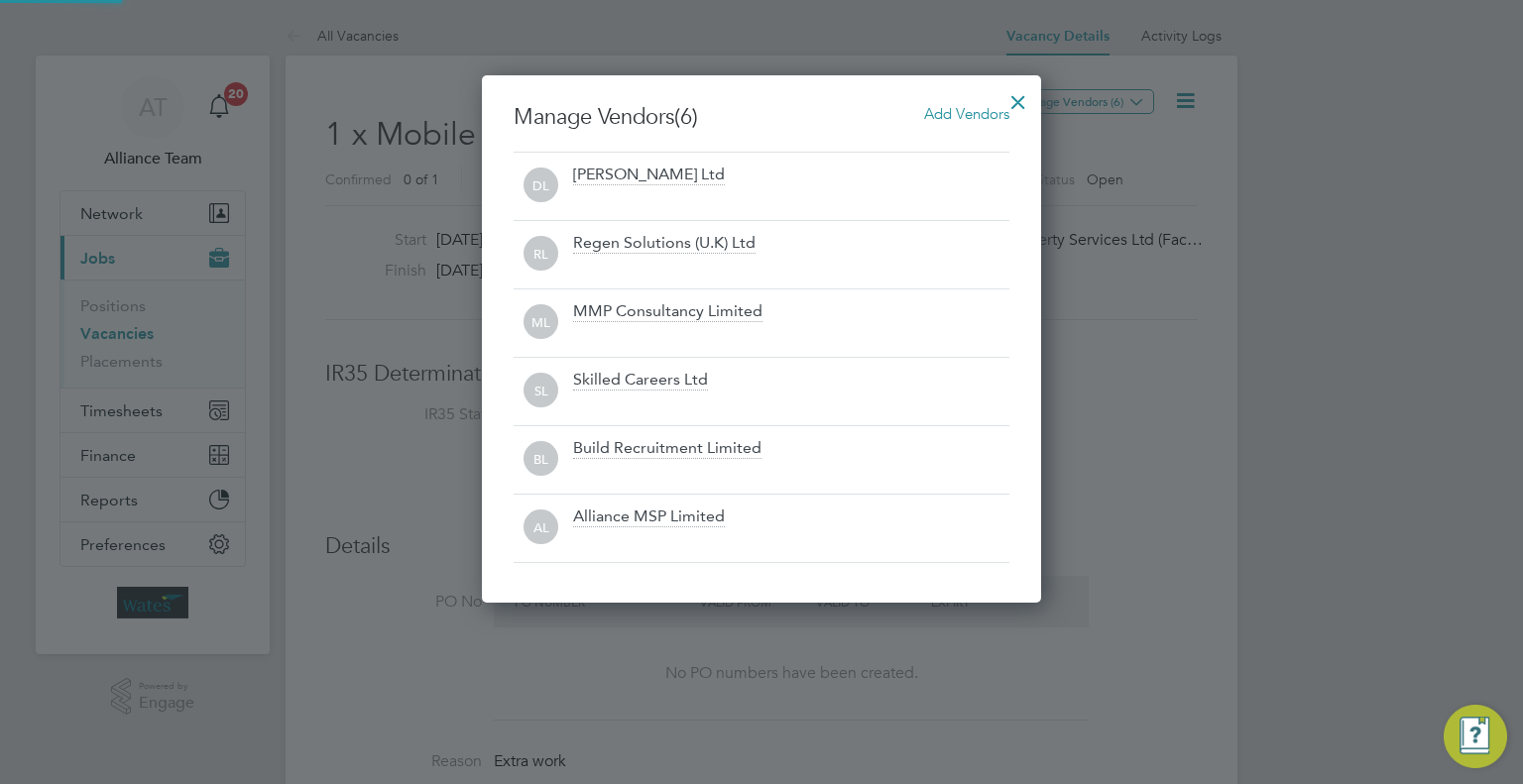 scroll, scrollTop: 9, scrollLeft: 10, axis: both 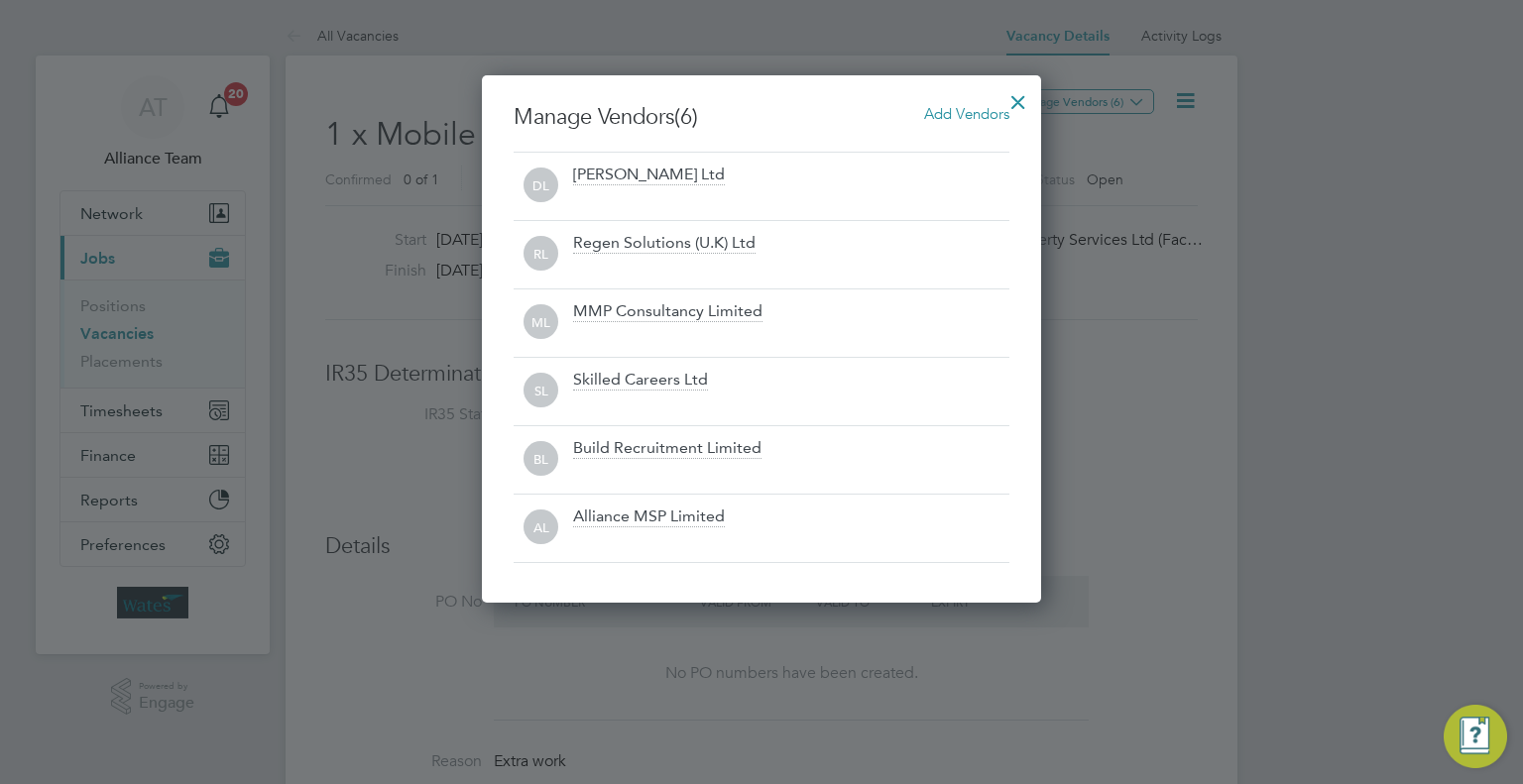 click at bounding box center (1018, 97) 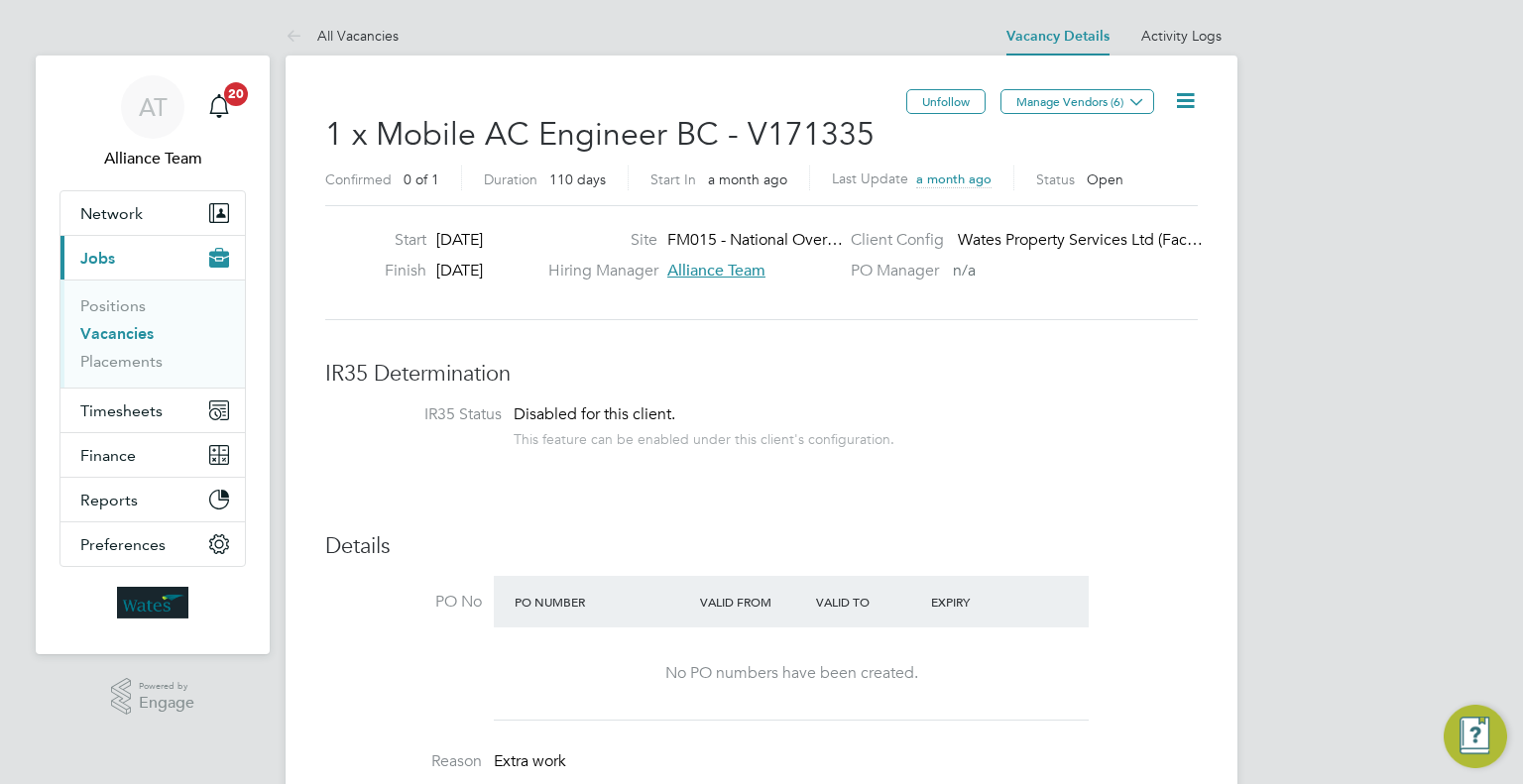 click 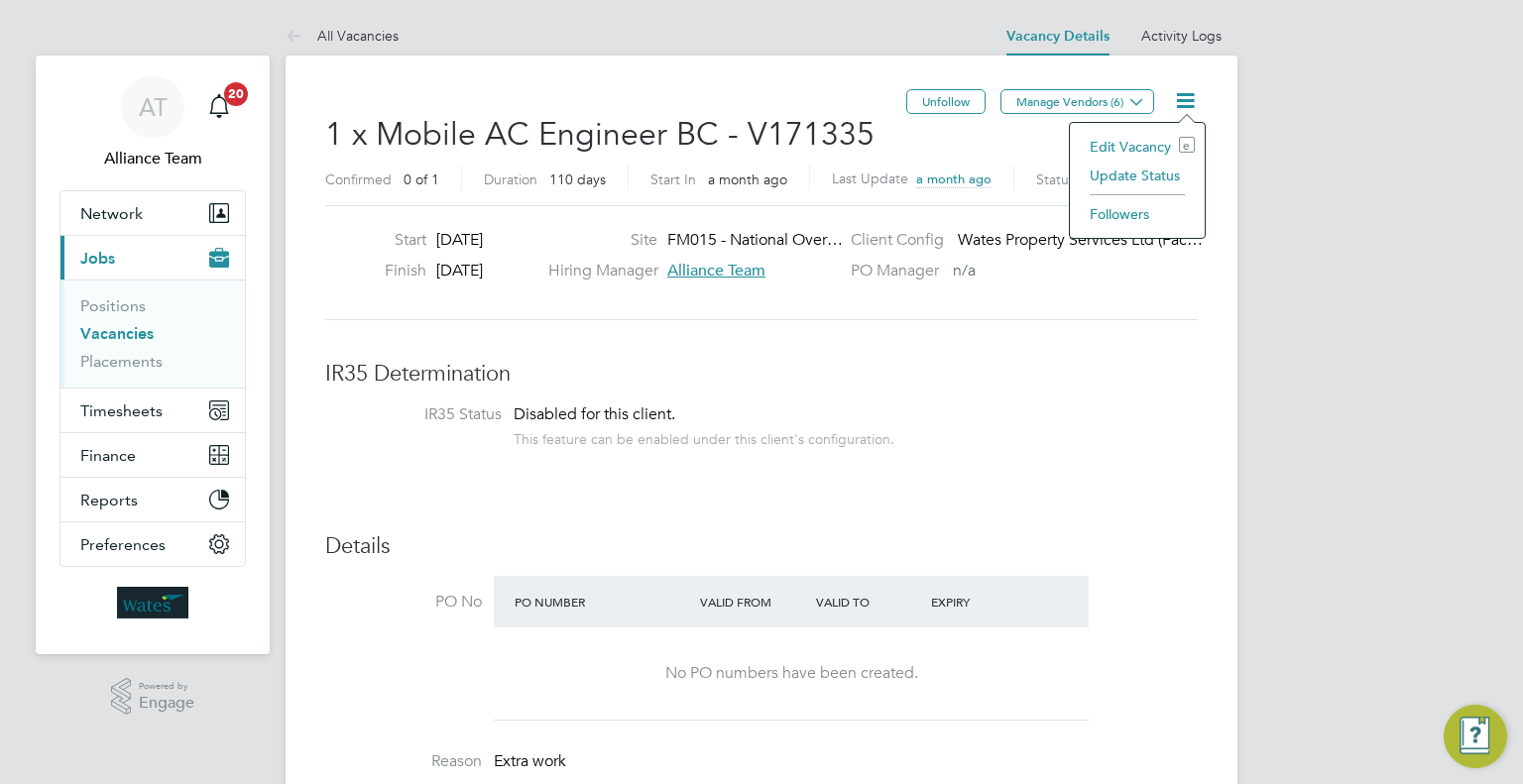 click on "Followers" 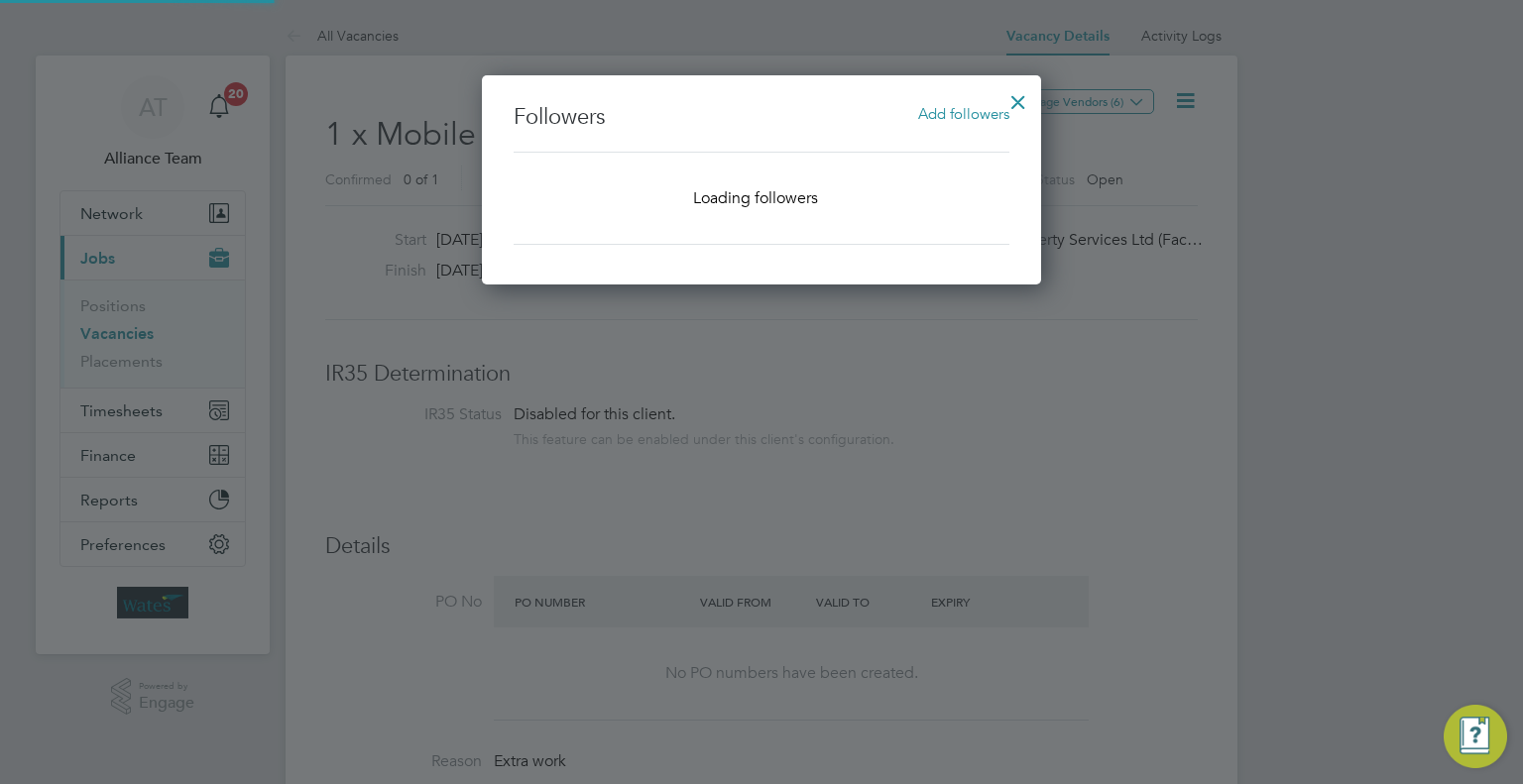 scroll, scrollTop: 10, scrollLeft: 10, axis: both 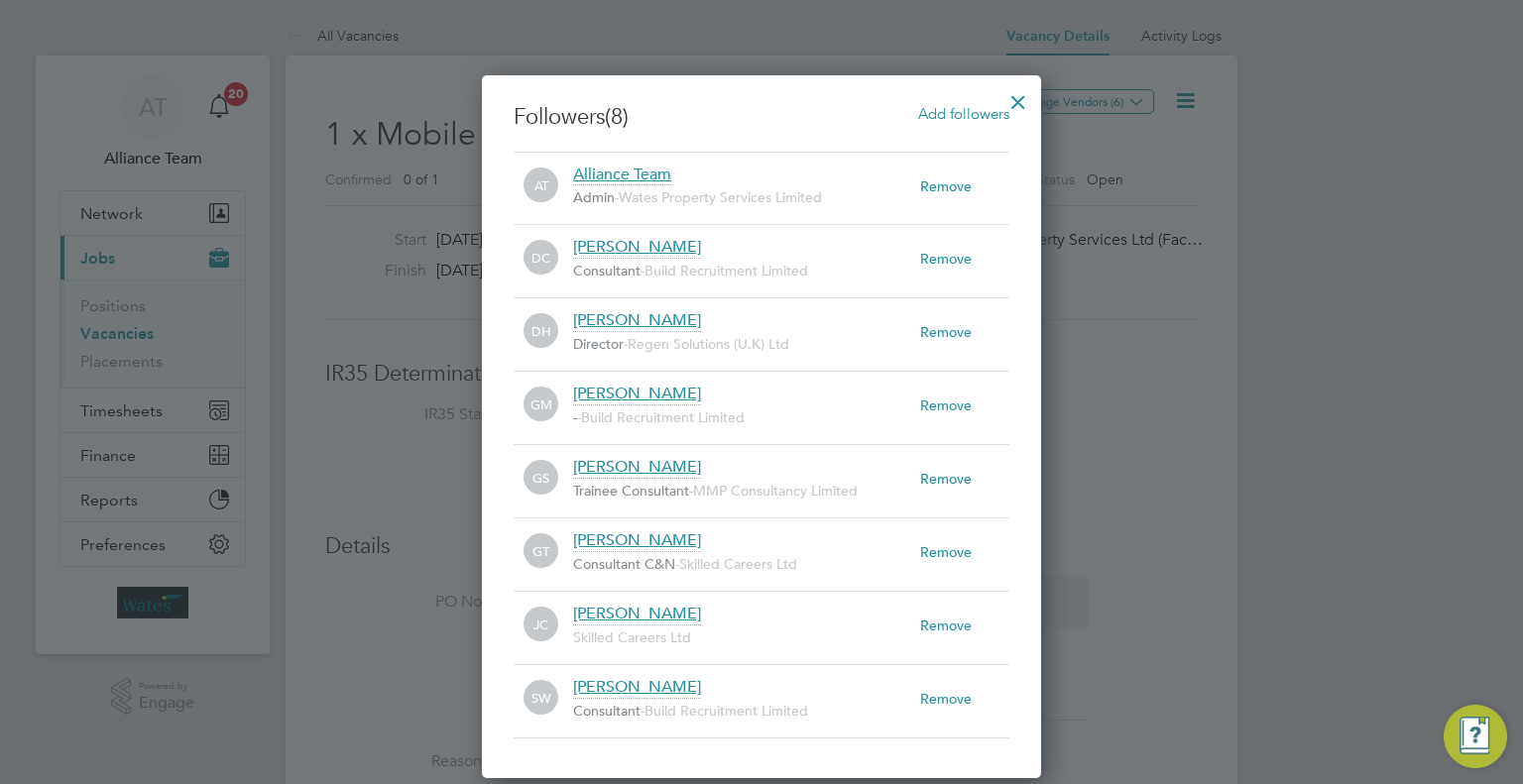 click at bounding box center [1018, 97] 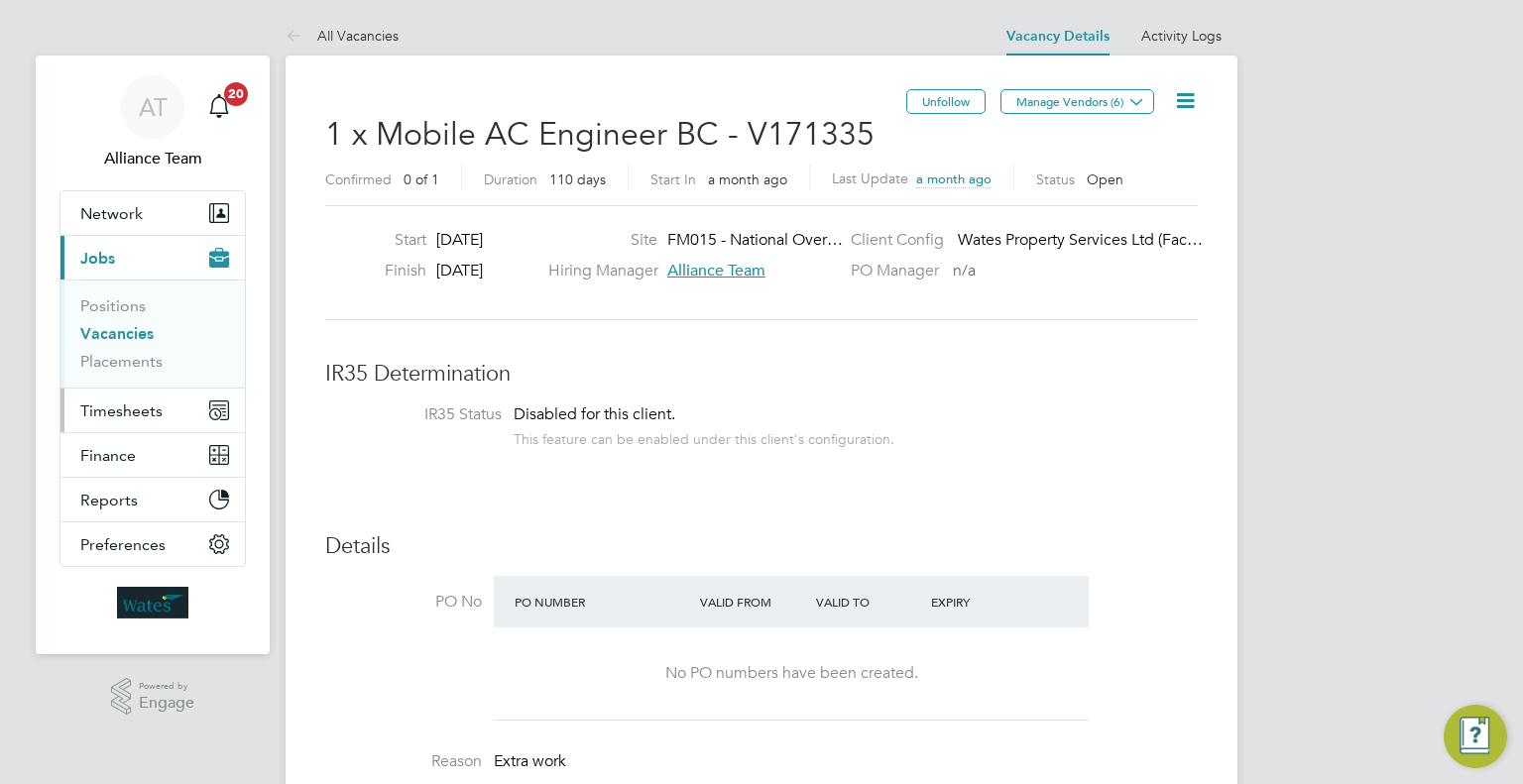 click on "Timesheets" at bounding box center [153, 410] 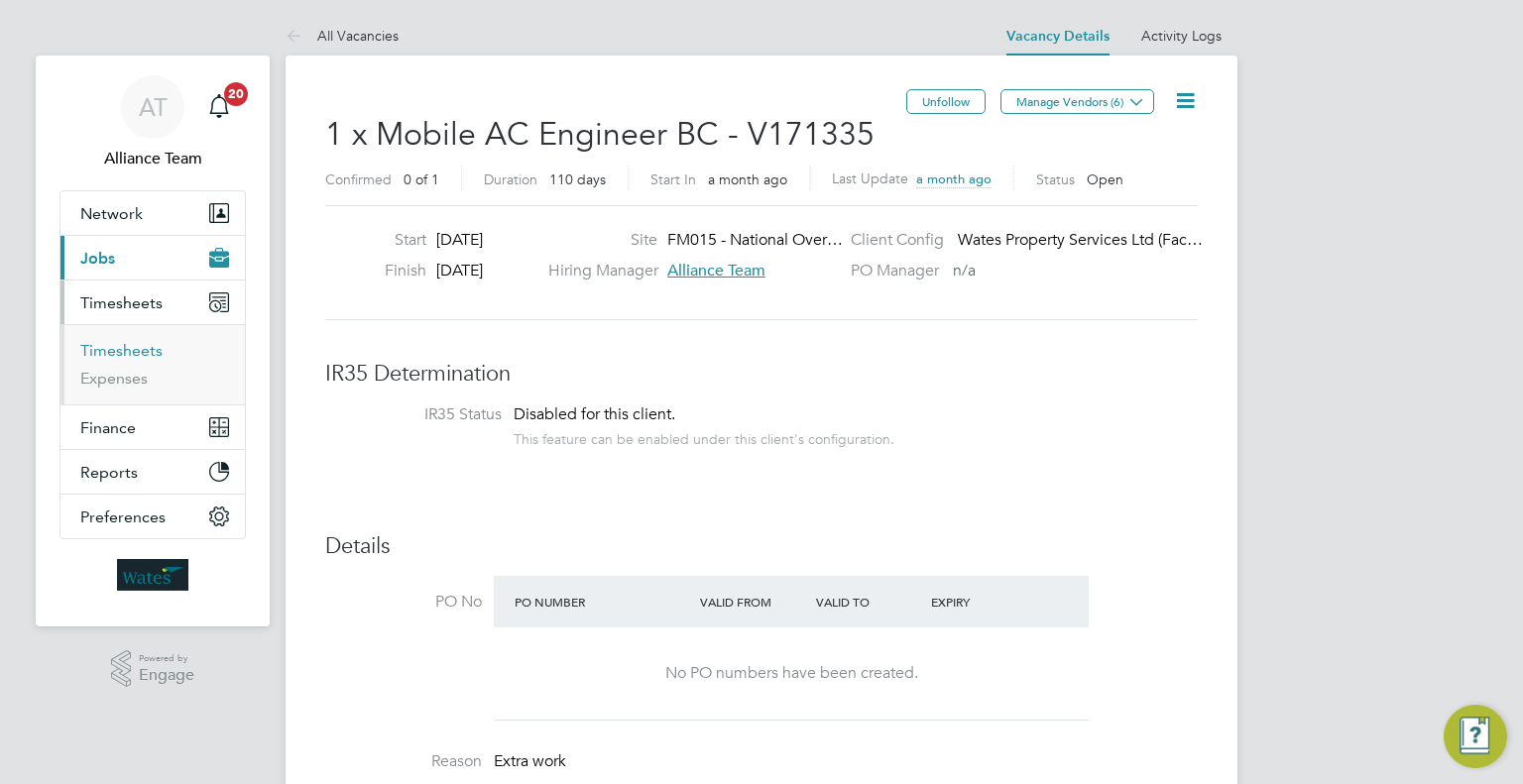 click on "Timesheets" at bounding box center [121, 350] 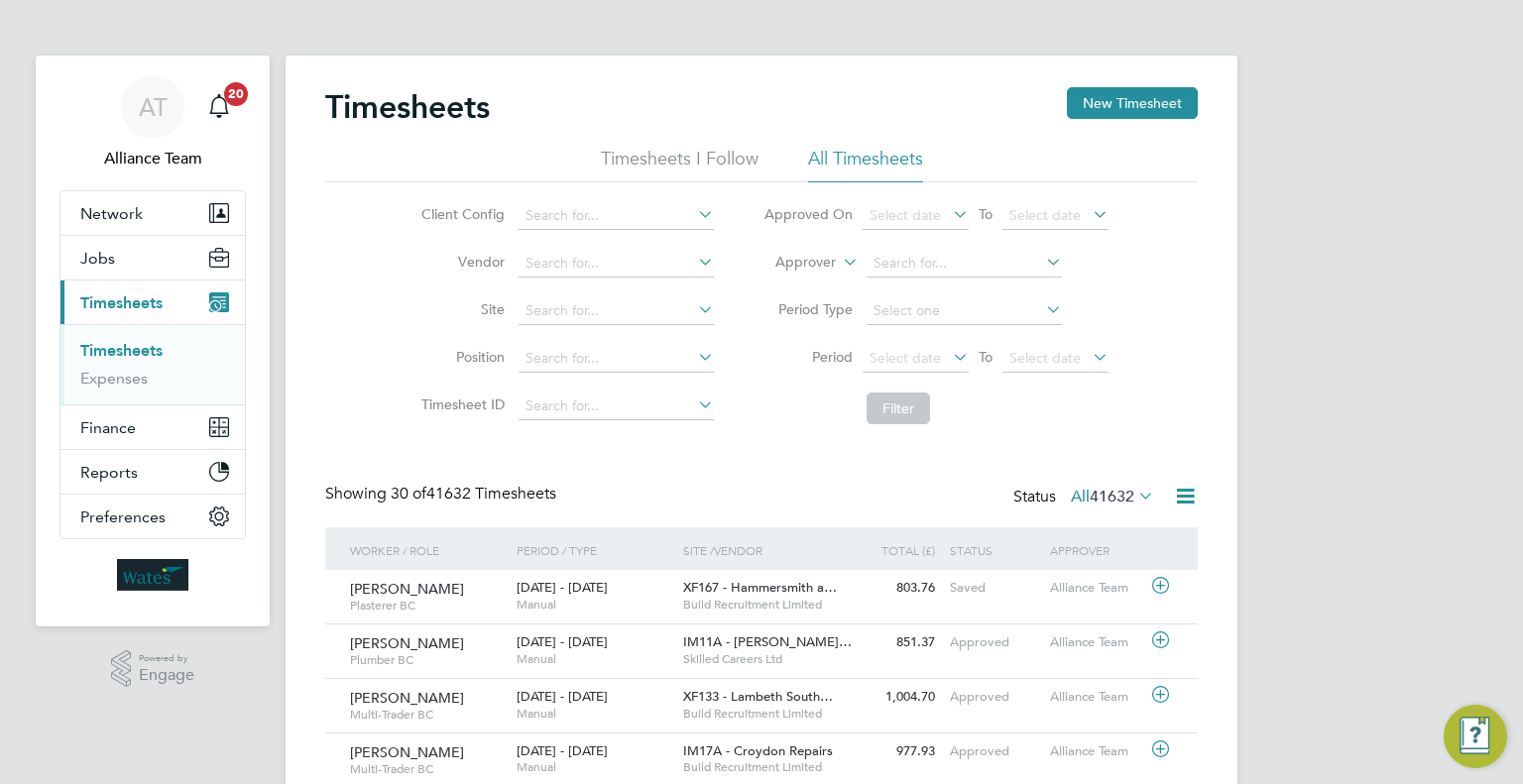 click 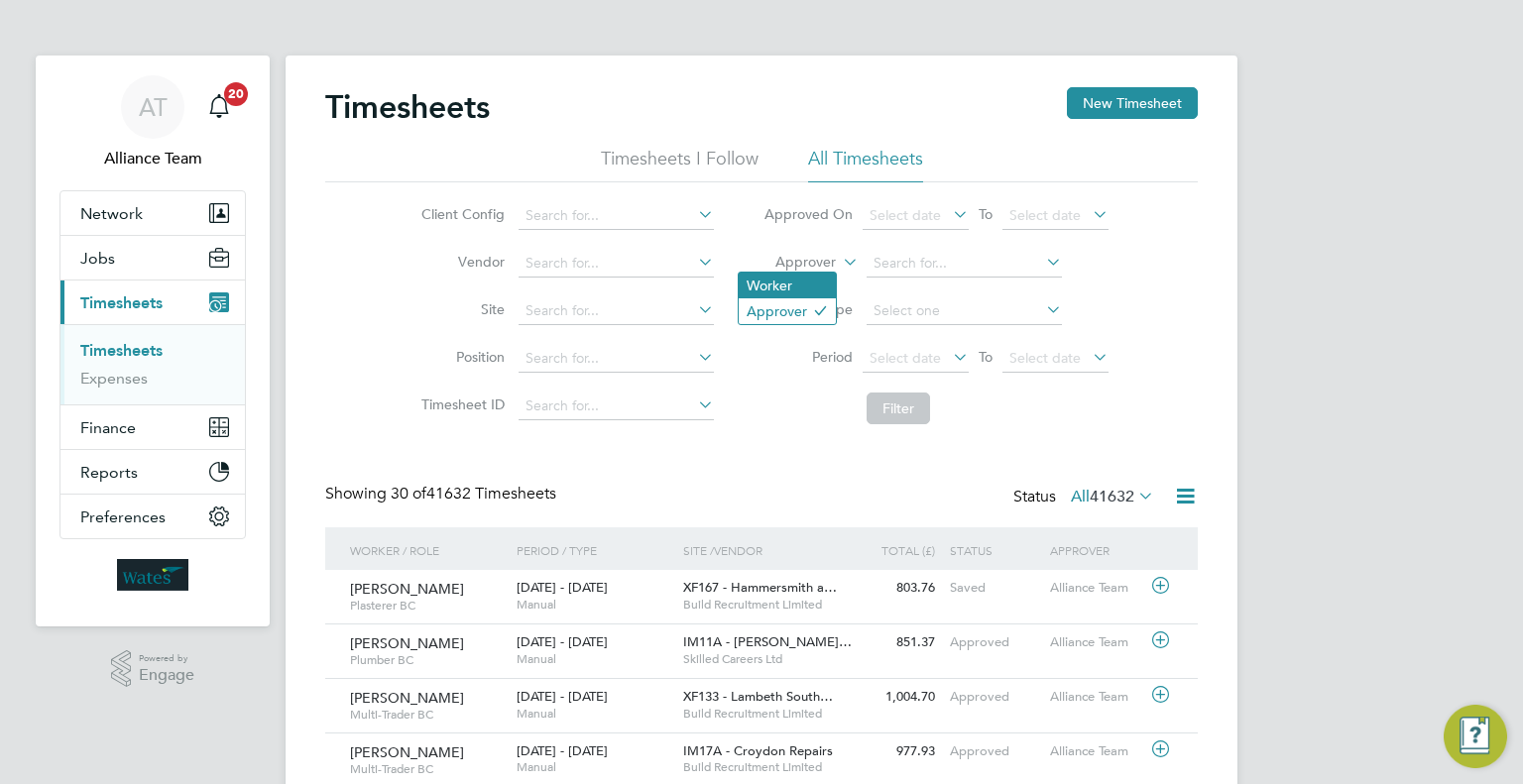 click on "Worker" 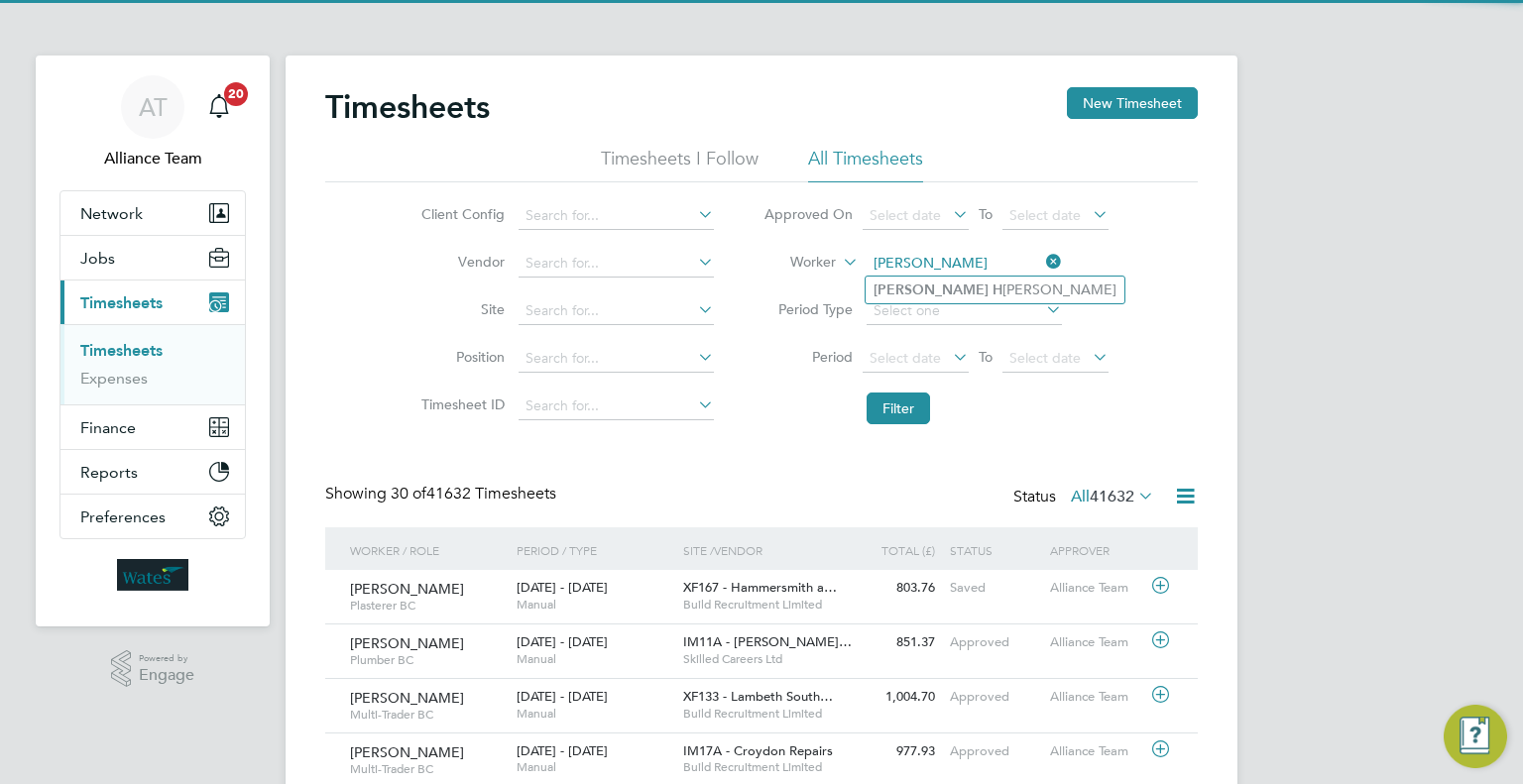click on "owen h" 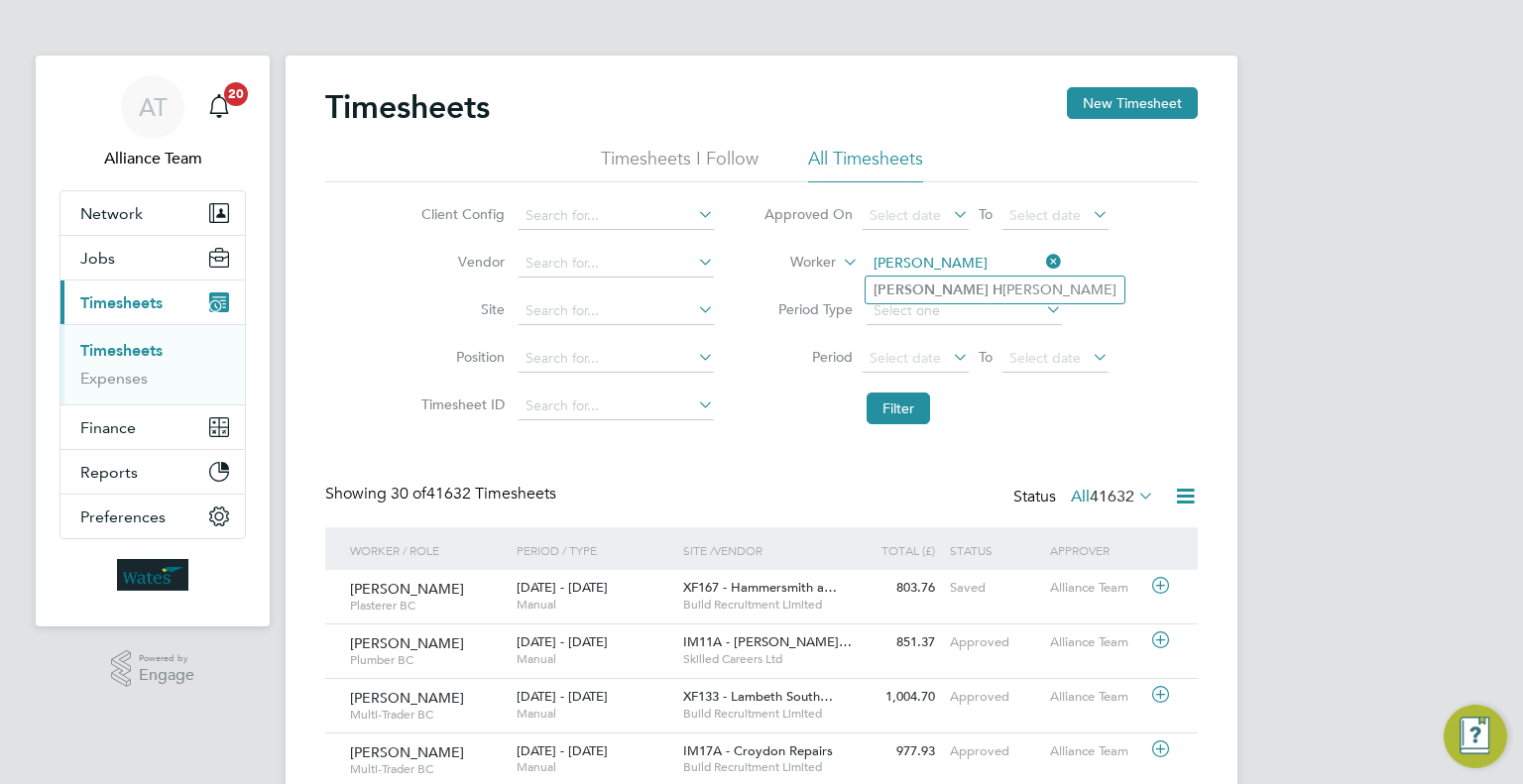 click on "owen h" 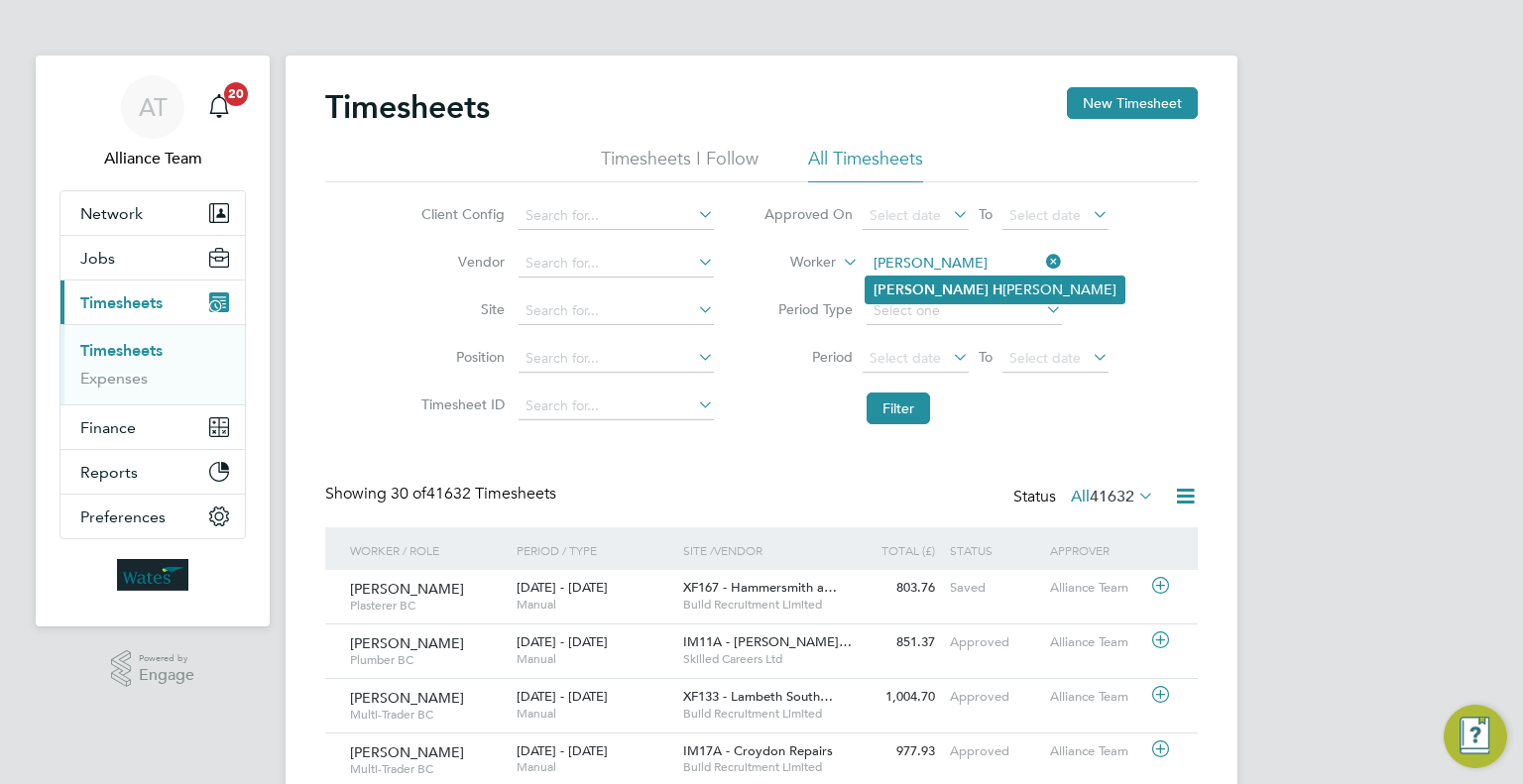 click on "Owen   H aynes" 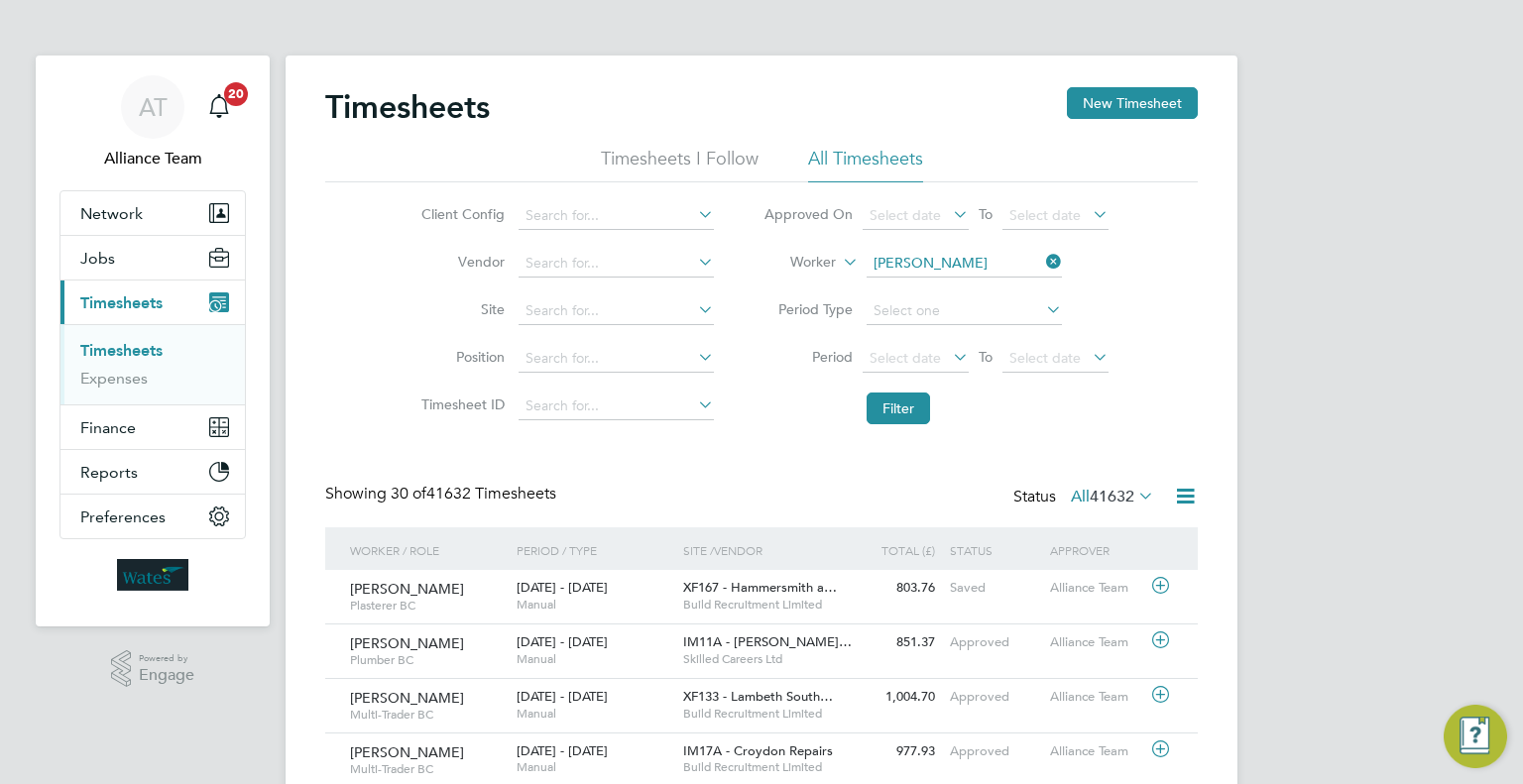 click on "Timesheets New Timesheet Timesheets I Follow All Timesheets Client Config   Vendor   Site   Position   Timesheet ID   Approved On
Select date
To
Select date
Worker   Owen Haynes   Period Type   Period
Select date
To
Select date
Filter Showing   30 of  41632 Timesheets Status  All  41632  Worker / Role Worker / Period Period / Type Site /  Vendor Total (£)   Total / Status Status Approver Godfrey Fuller   Plasterer BC   5 - 11 Jul 2025 5 - 11 Jul 2025   Manual XF167 - Hammersmith a…   Build Recruitment Limited   803.76 Saved Saved Alliance Team Lee Izzard   Plumber BC   5 - 11 Jul 2025 5 - 11 Jul 2025   Manual IM11A - Crawley Borou…   Skilled Careers Ltd   851.37 Approved Approved Alliance Team Mark Cross   Multi-Trader BC   5 - 11 Jul 2025 5 - 11 Jul 2025   Manual XF133 - Lambeth South…   Build Recruitment Limited   1,004.70 Approved Approved Alliance Team James Mcateer   Multi-Trader BC   5 - 11 Jul 2025 5 - 11 Jul 2025   Manual IM17A - Croydon Repairs" 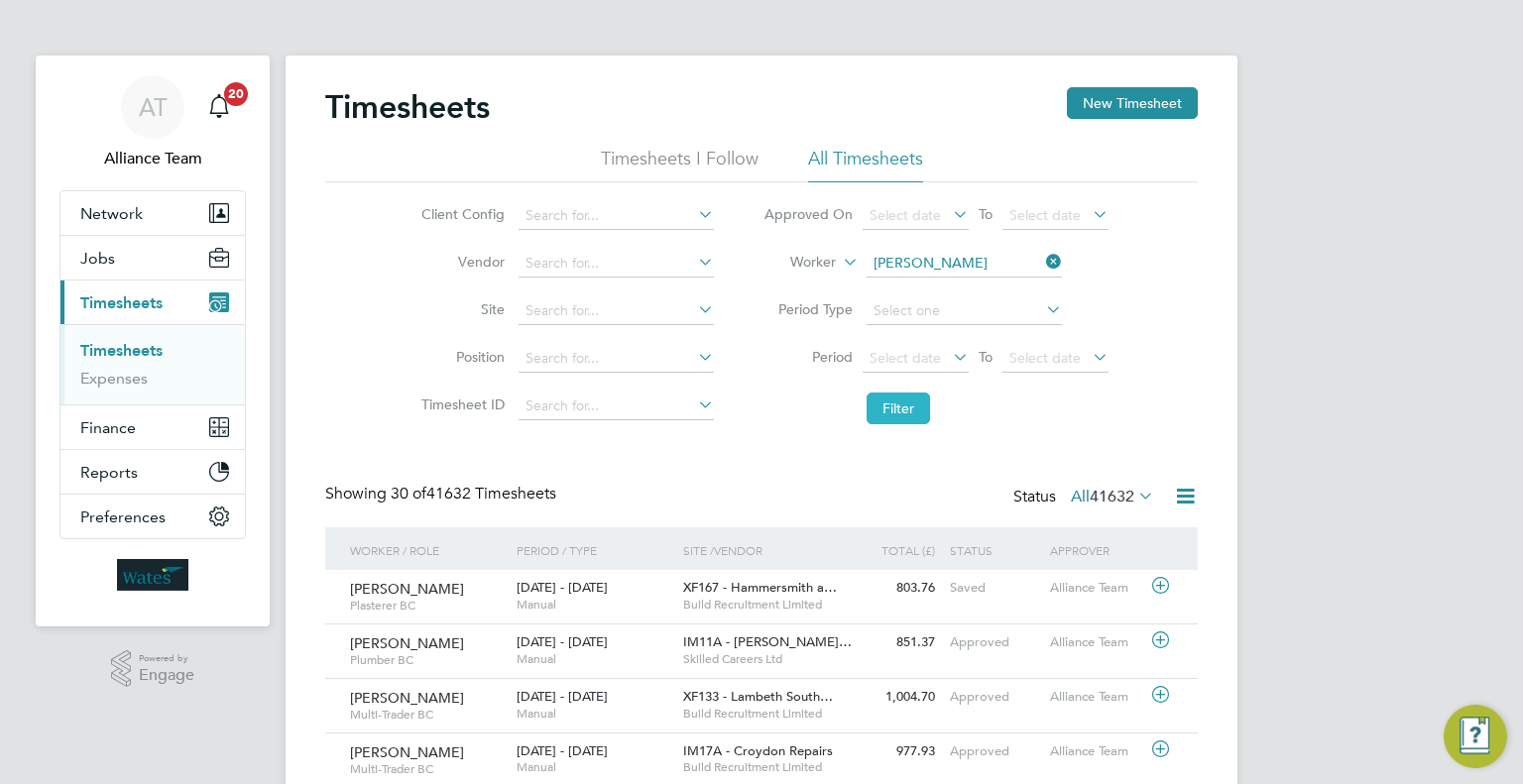 click on "Filter" 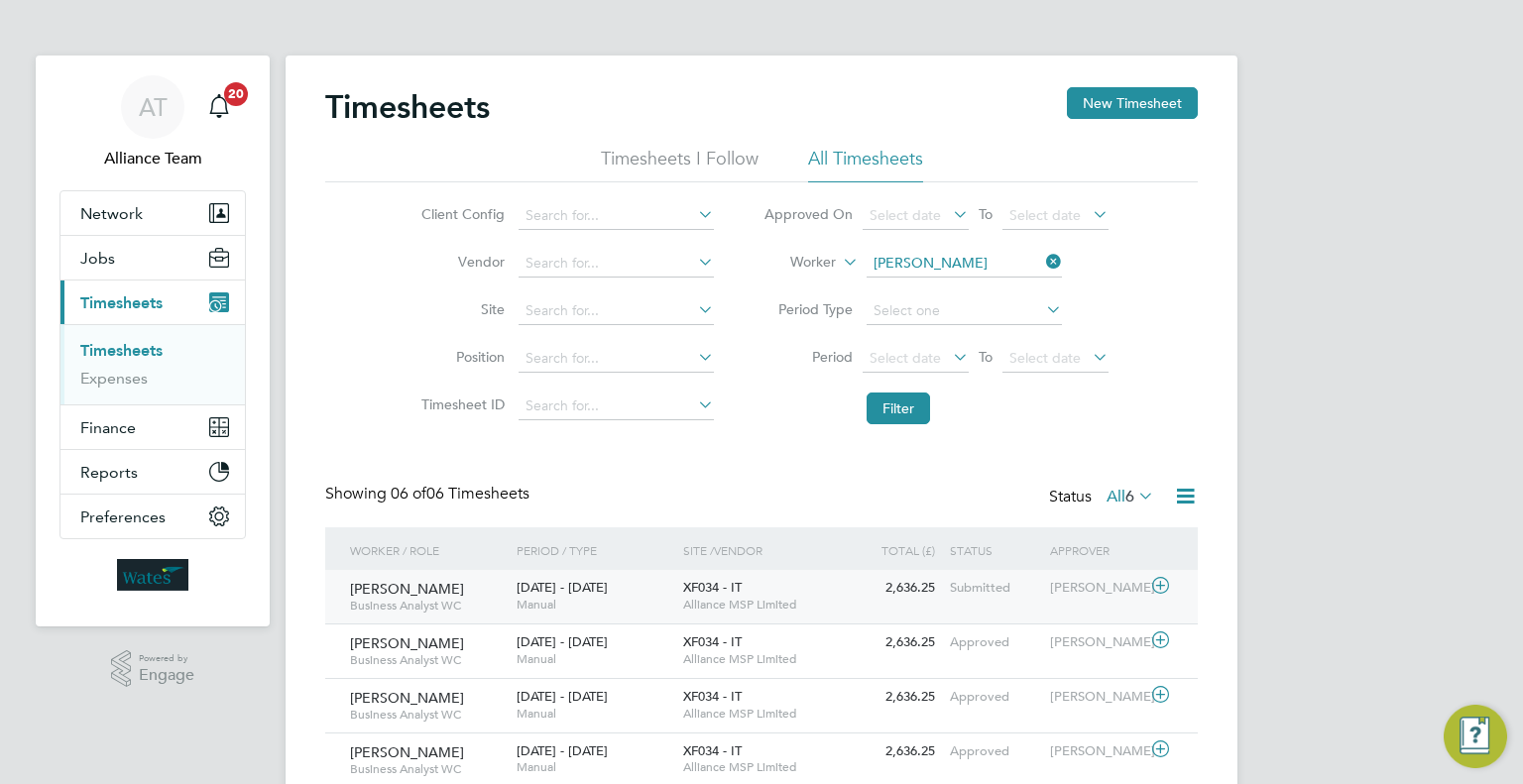 click on "Owen Haynes   Business Analyst WC   5 - 11 Jul 2025 5 - 11 Jul 2025   Manual XF034 - IT   Alliance MSP Limited   2,636.25 Submitted Submitted Ian Newstead" 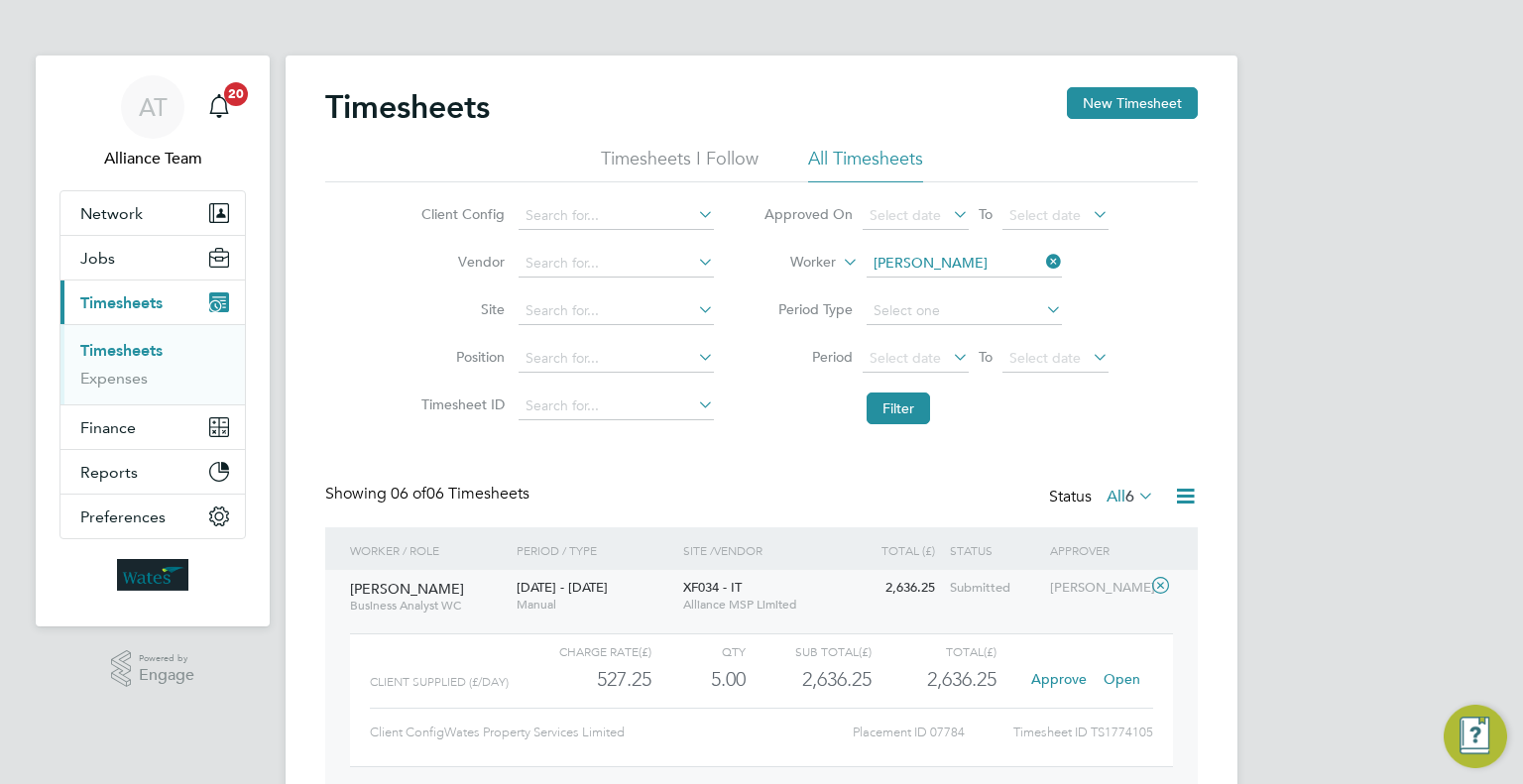 click on "Open" 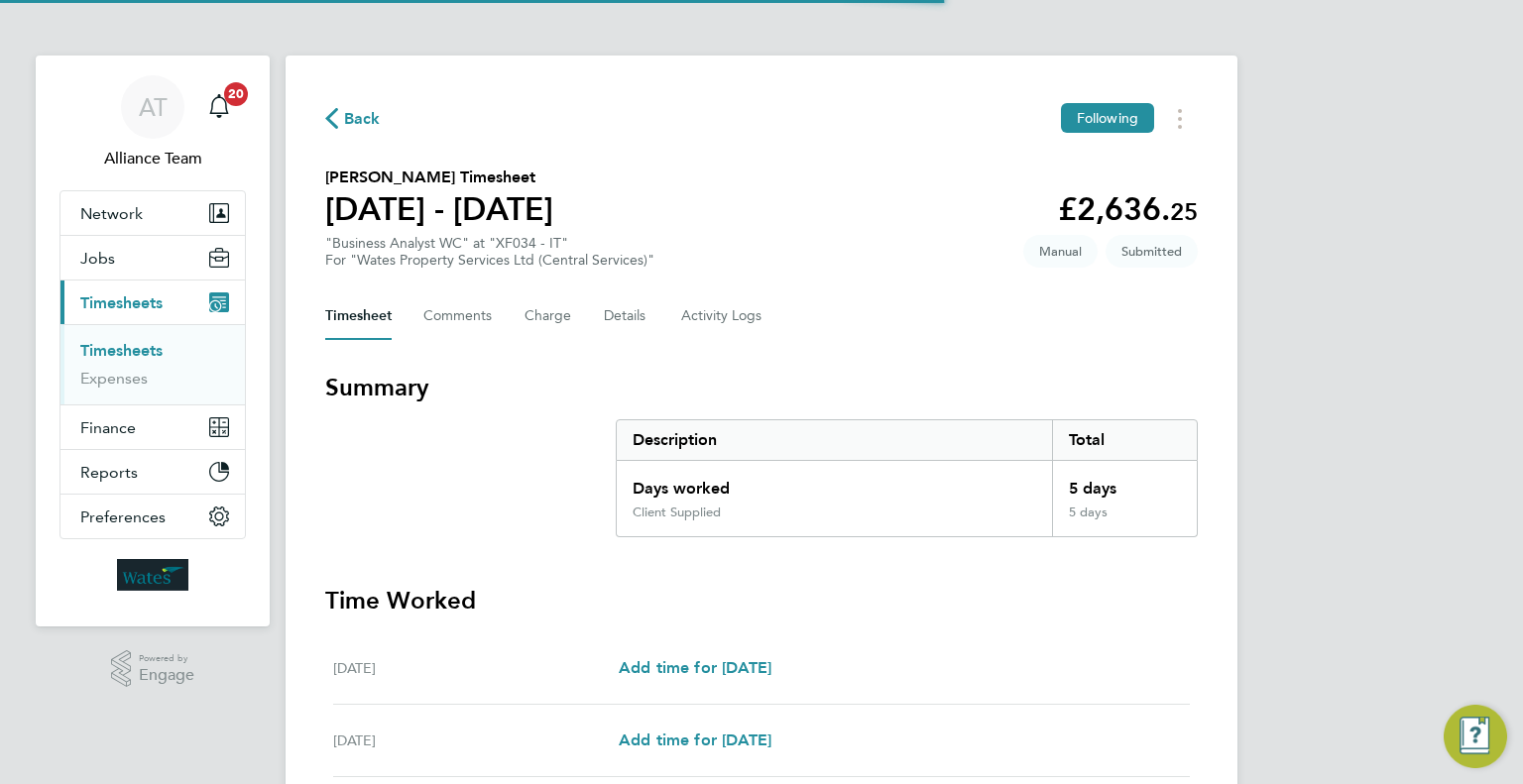 scroll, scrollTop: 0, scrollLeft: 0, axis: both 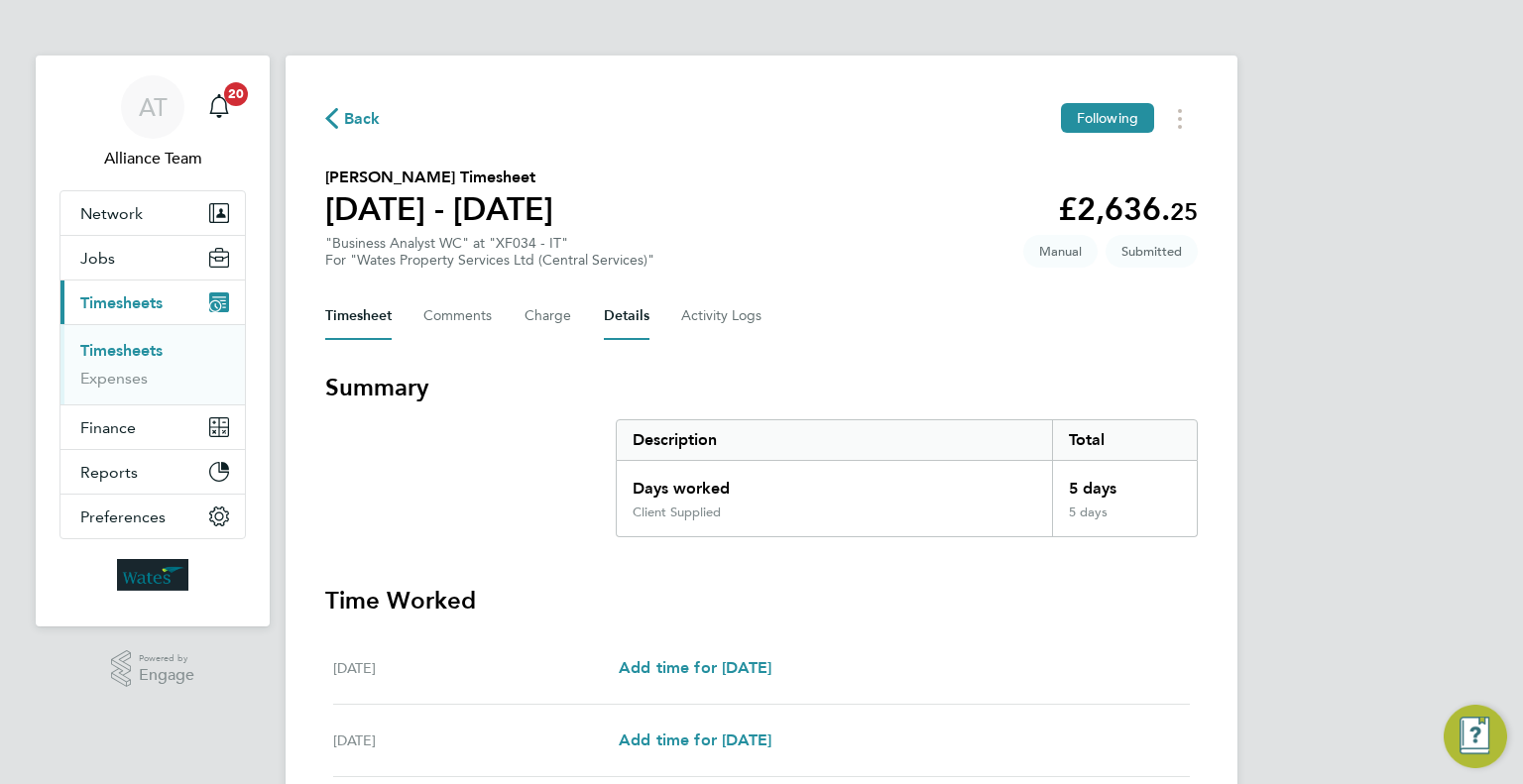 click on "Details" at bounding box center (627, 316) 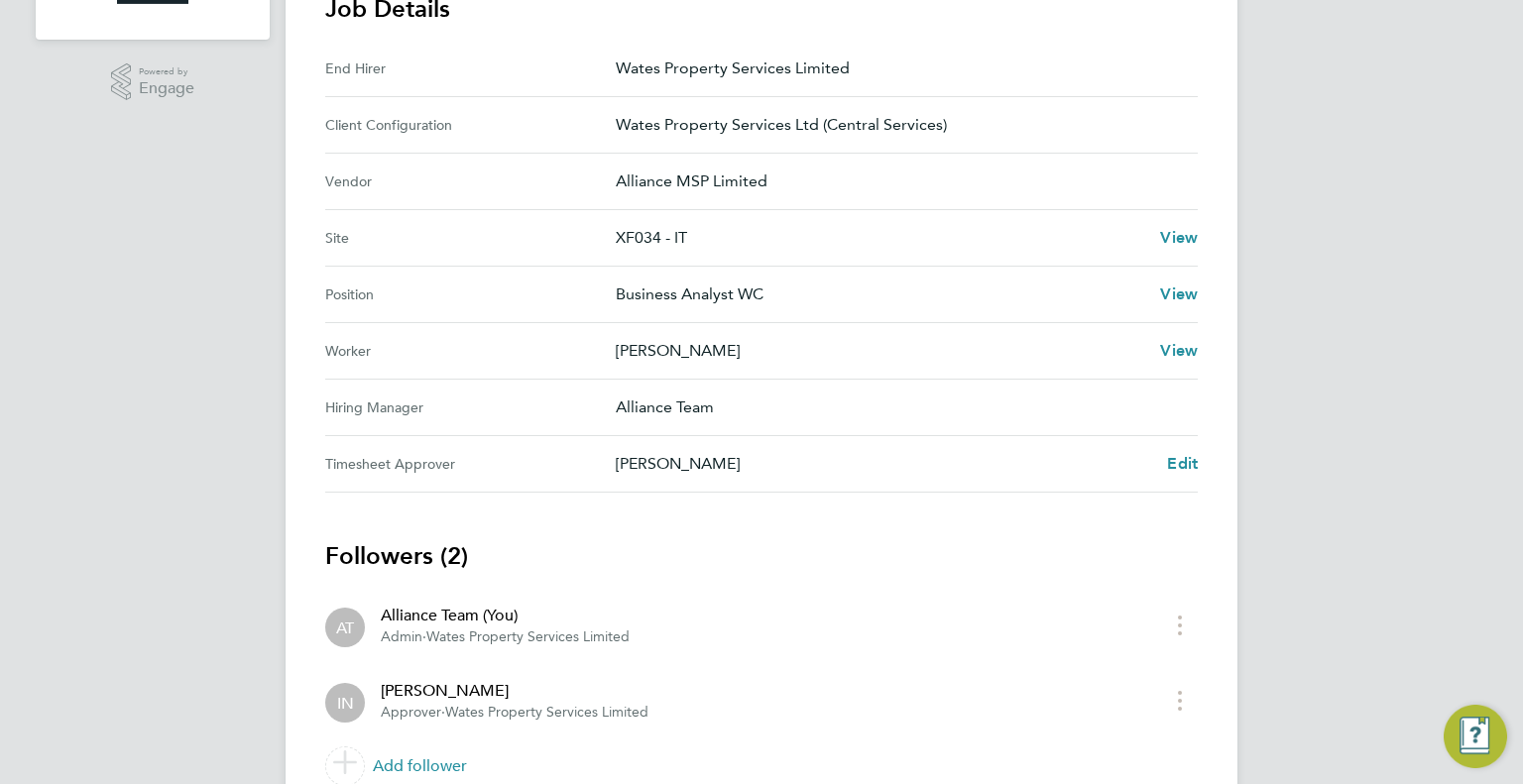 scroll, scrollTop: 642, scrollLeft: 0, axis: vertical 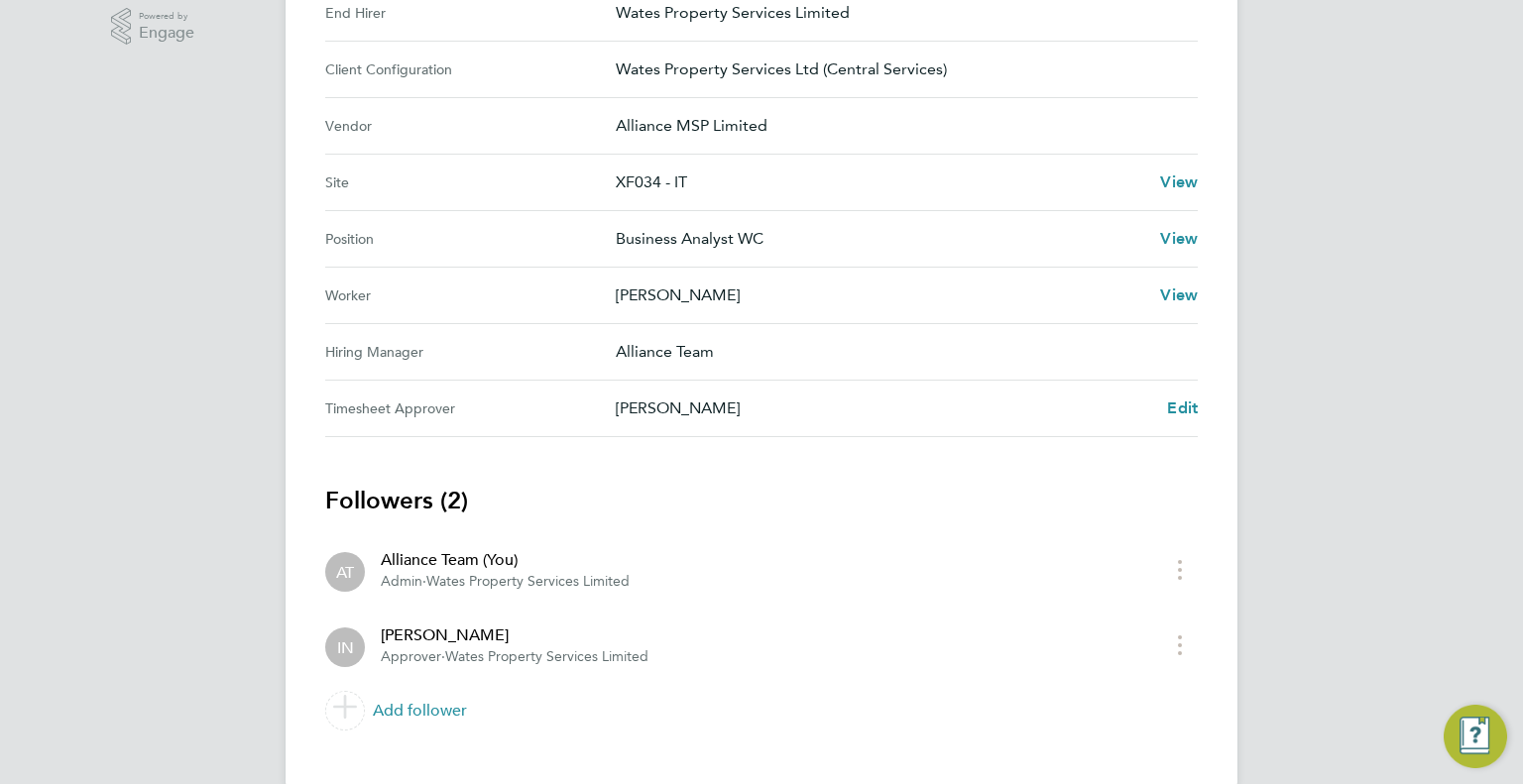 click on "Back  Following
[PERSON_NAME] Timesheet   [DATE] - [DATE]   £2,636. 25  "Business Analyst WC" at "XF034 - IT"  For "Wates Property Services Ltd (Central Services)"  Submitted   Manual   Timesheet   Comments   Charge   Details   Activity Logs   IDs   Placement ID   P288418   View   Timesheet ID   TS1774105   Job Details   End Hirer   Wates Property Services Limited   Client Configuration   Wates Property Services Ltd (Central Services)   Vendor   Alliance MSP Limited   Site   XF034 - IT   View   Position   Business Analyst WC   View   Worker   [PERSON_NAME]   View   Hiring Manager   Alliance Team   Timesheet Approver   [PERSON_NAME]   Edit   Followers (2)
AT   Alliance Team (You)   Admin   ·   Wates Property Services Limited
IN   [PERSON_NAME]   Approver   ·   Wates Property Services Limited
Add follower" 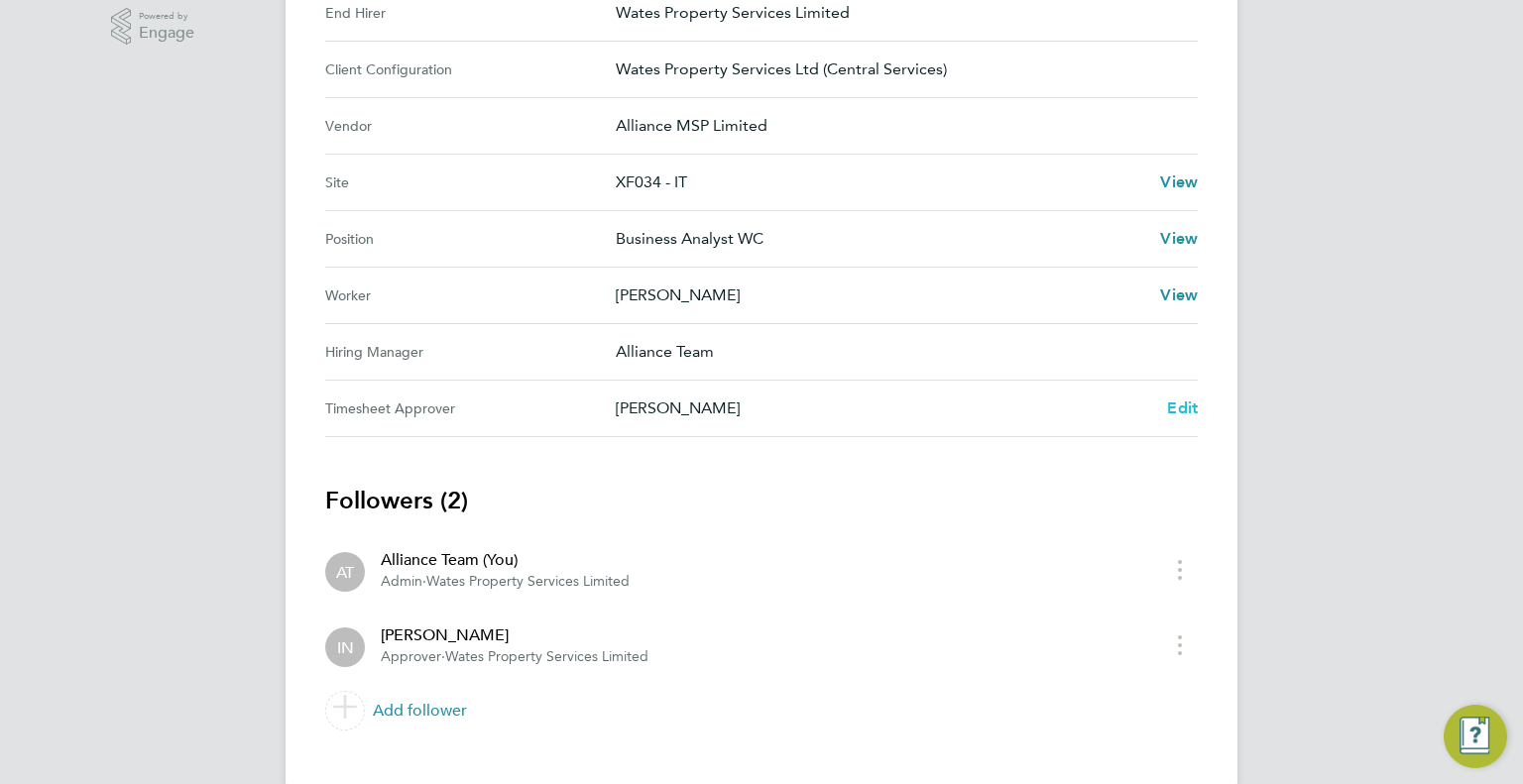 click on "Edit" at bounding box center (1182, 407) 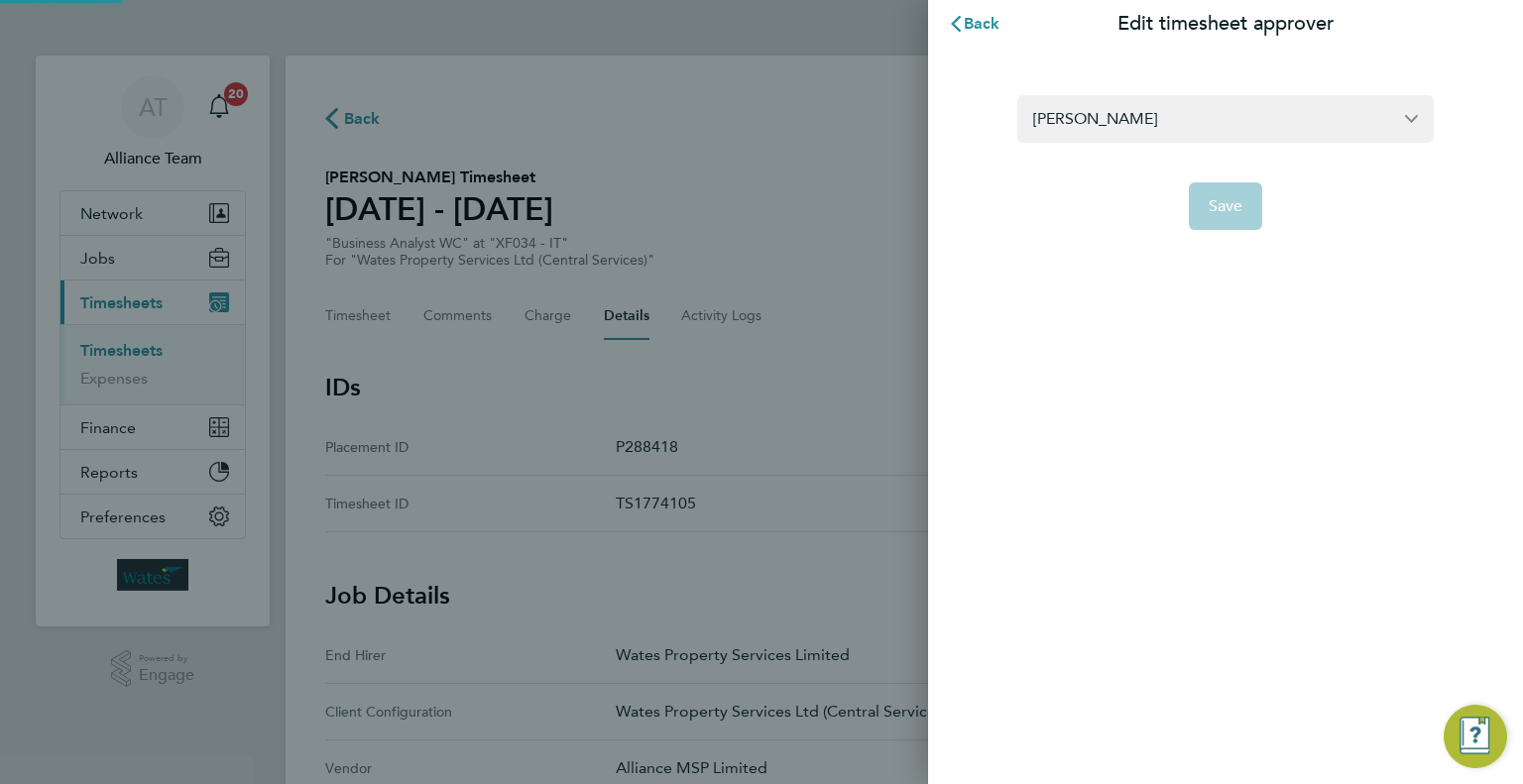scroll, scrollTop: 0, scrollLeft: 0, axis: both 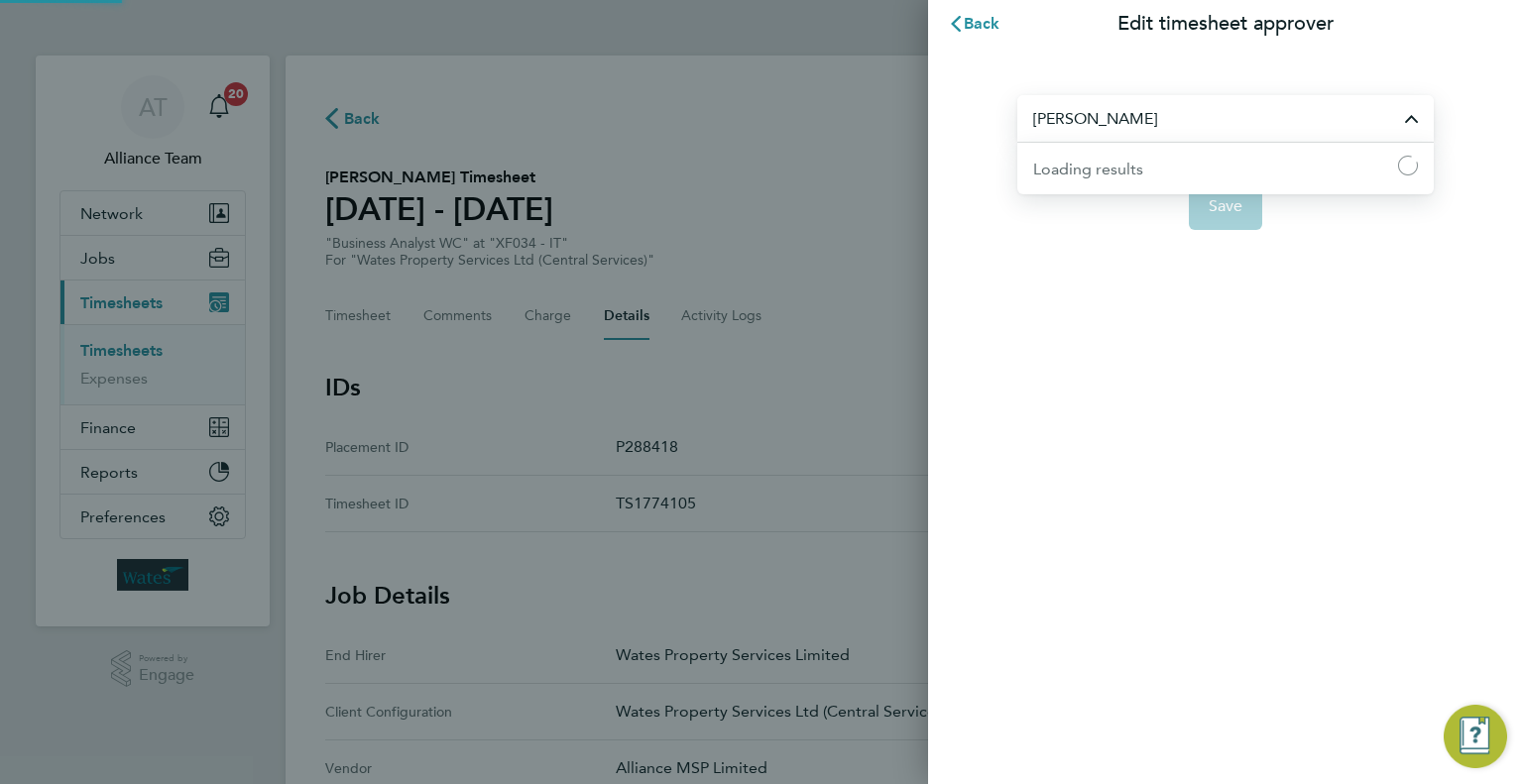 click on "[PERSON_NAME]" at bounding box center [1226, 118] 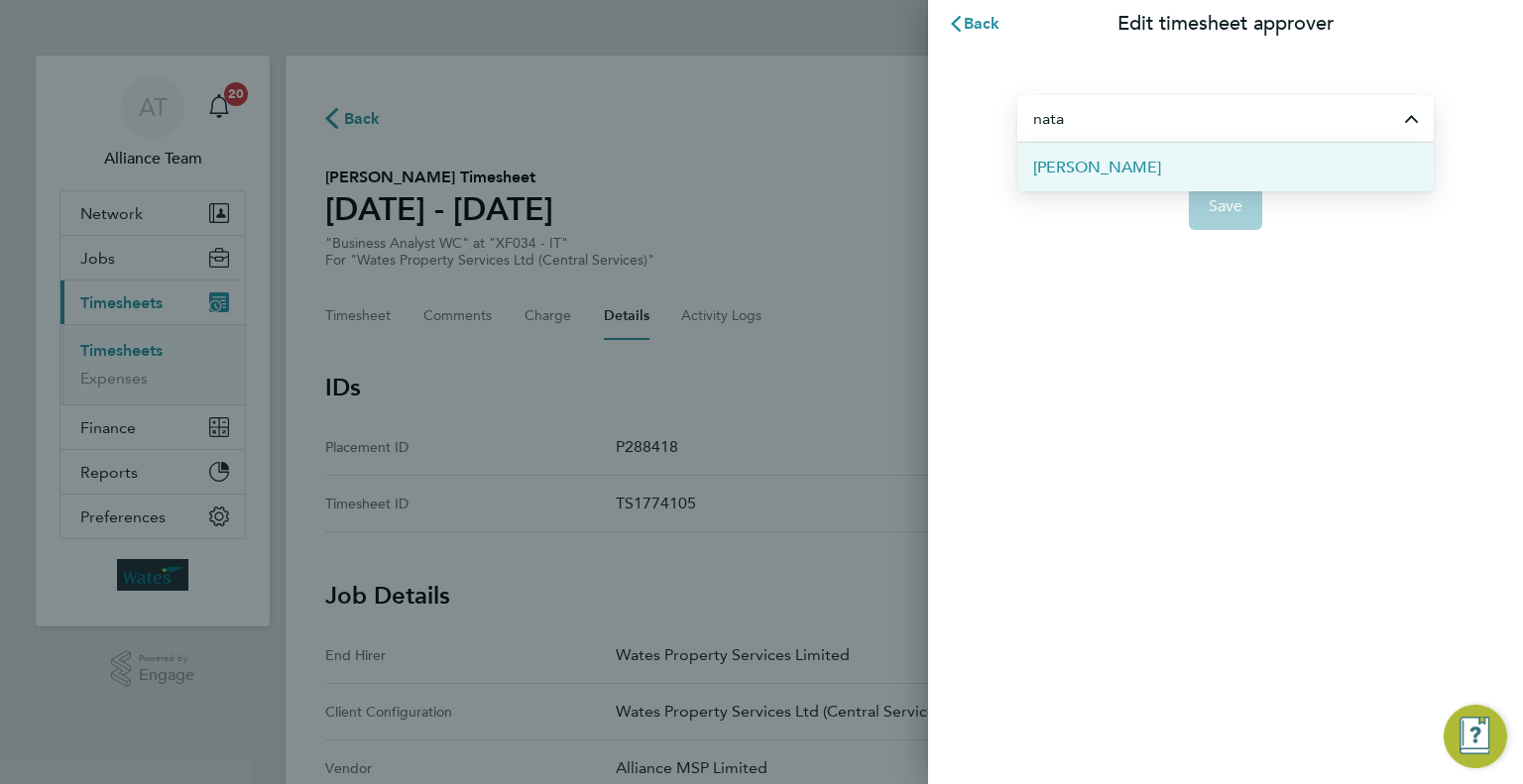 click on "[PERSON_NAME]" at bounding box center [1226, 167] 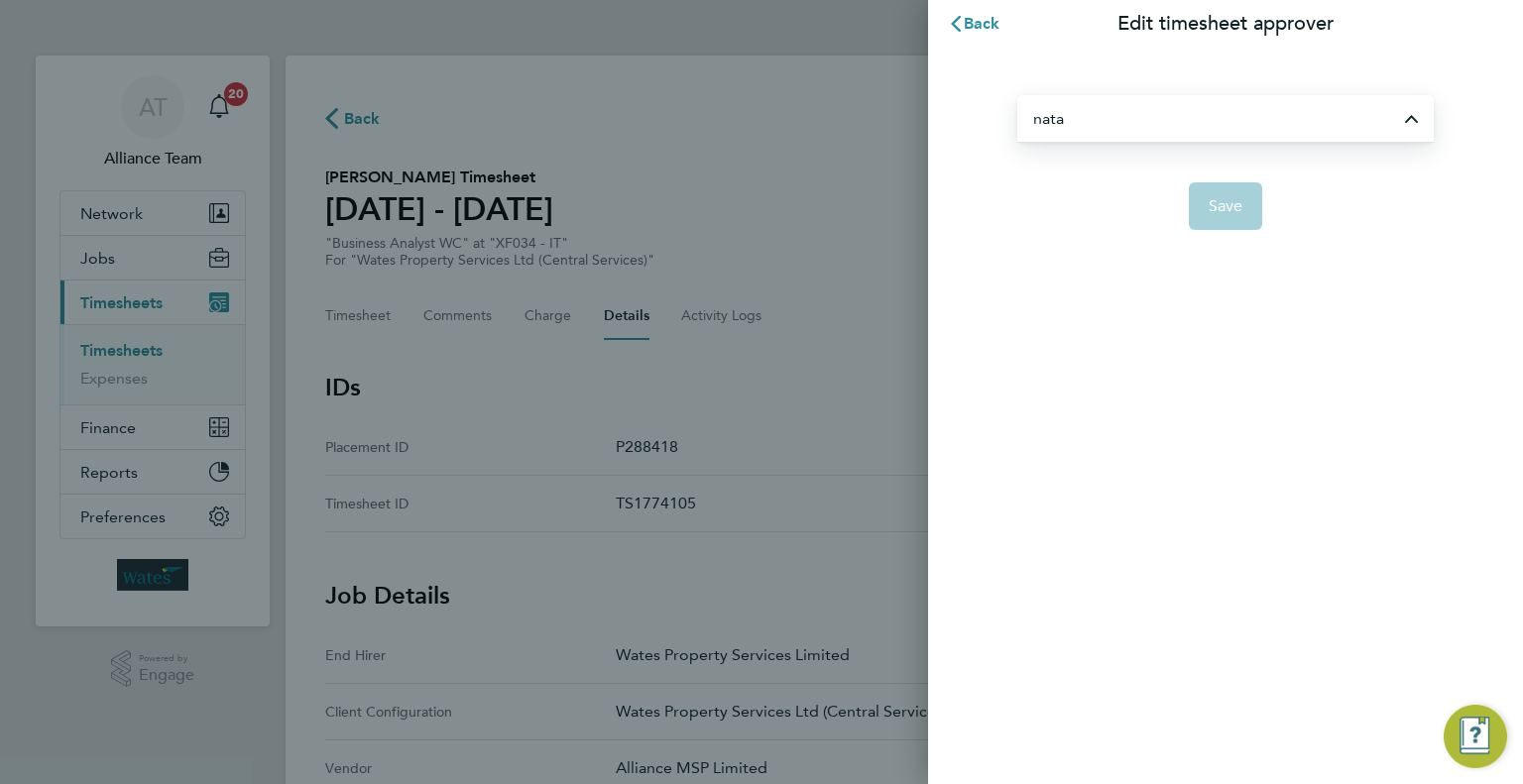 type on "[PERSON_NAME]" 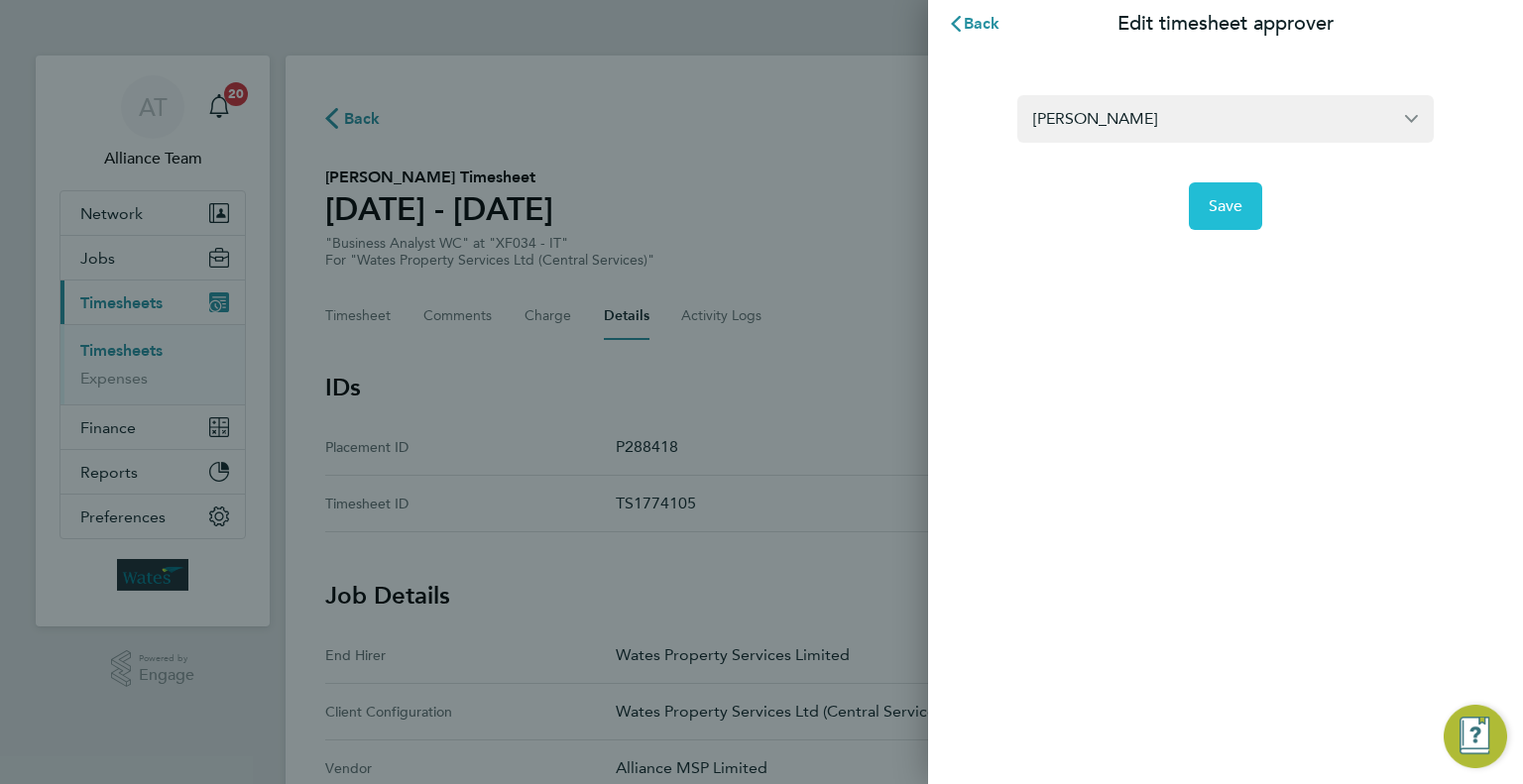 click on "Save" 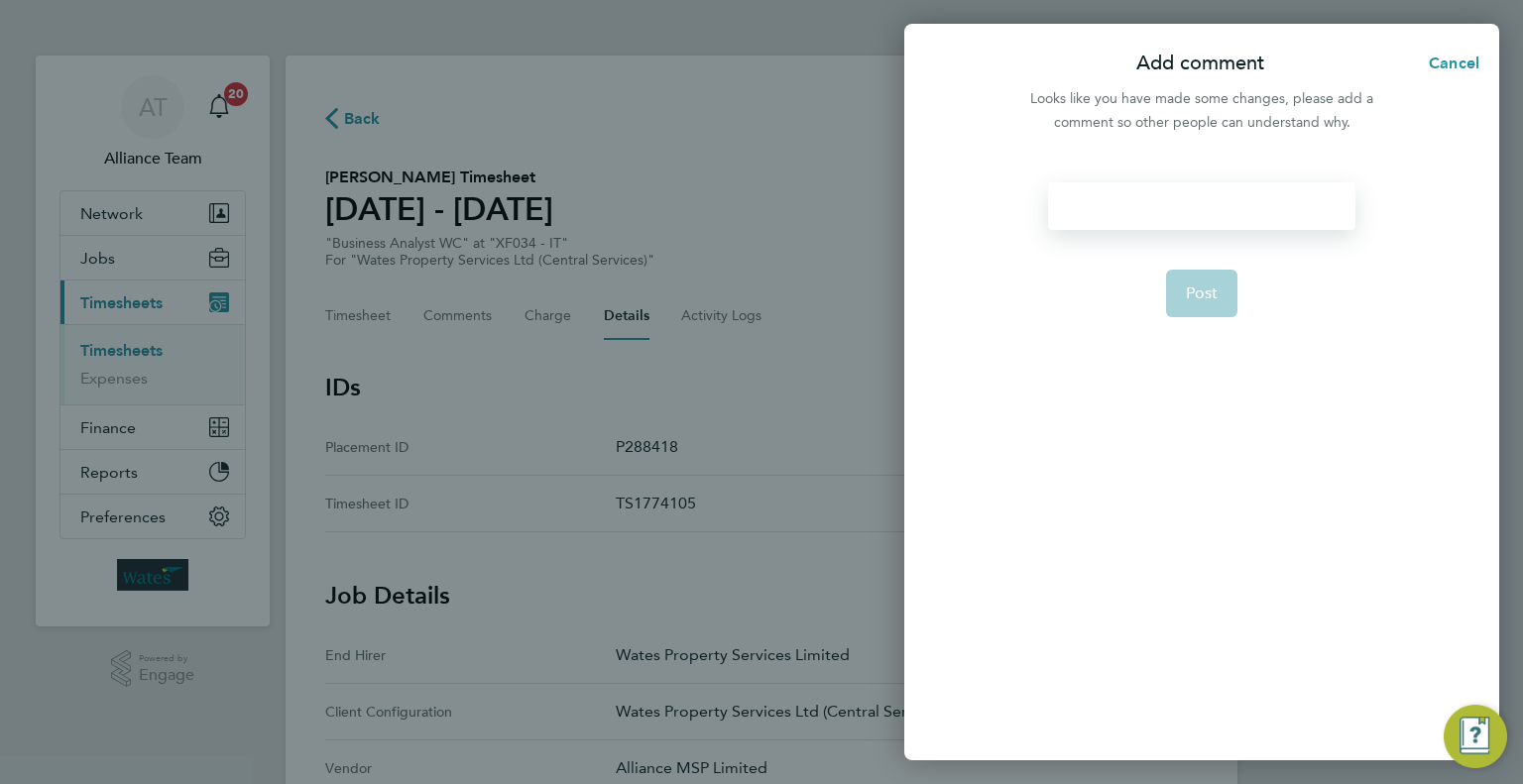 click at bounding box center (1201, 206) 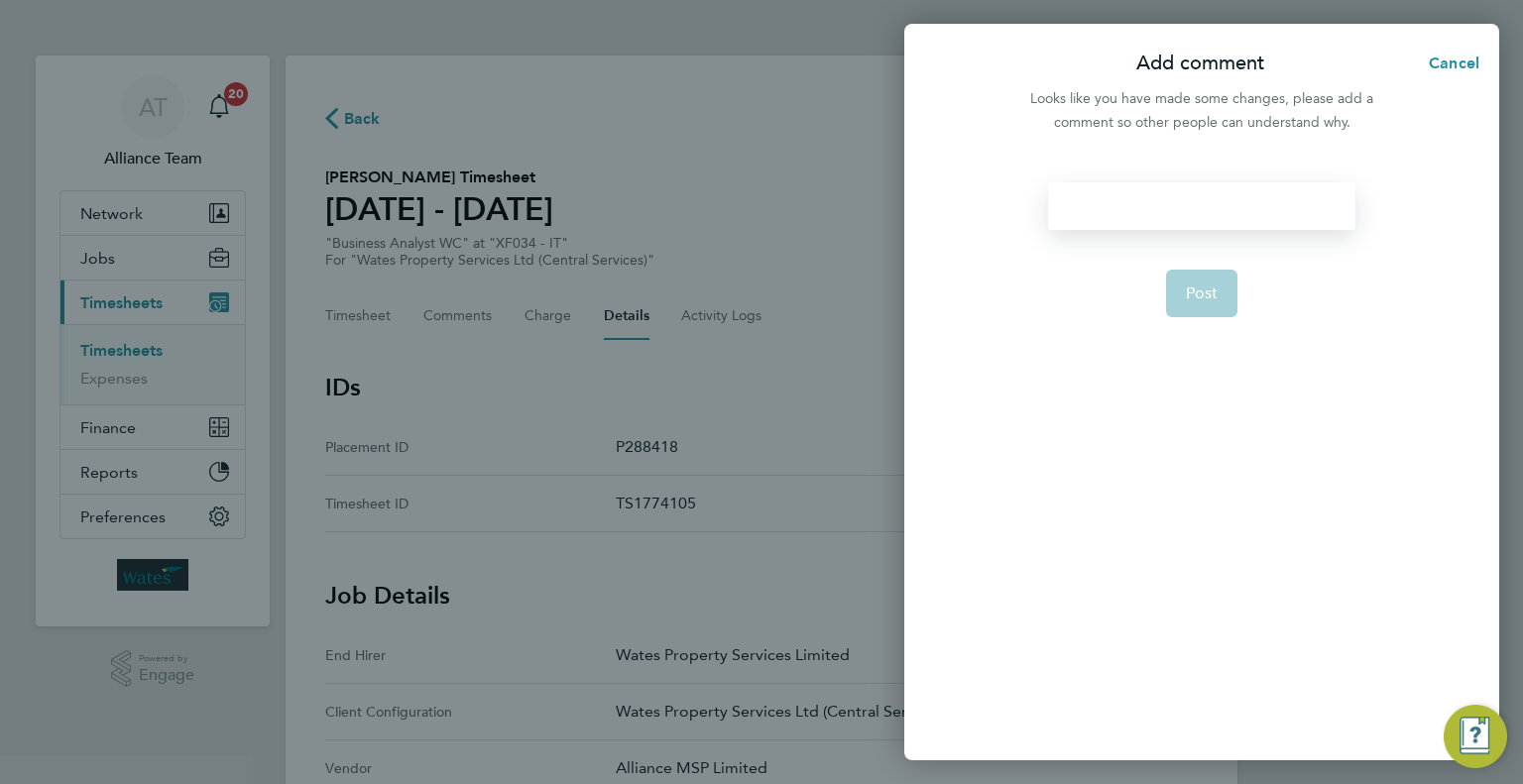 click at bounding box center [1201, 206] 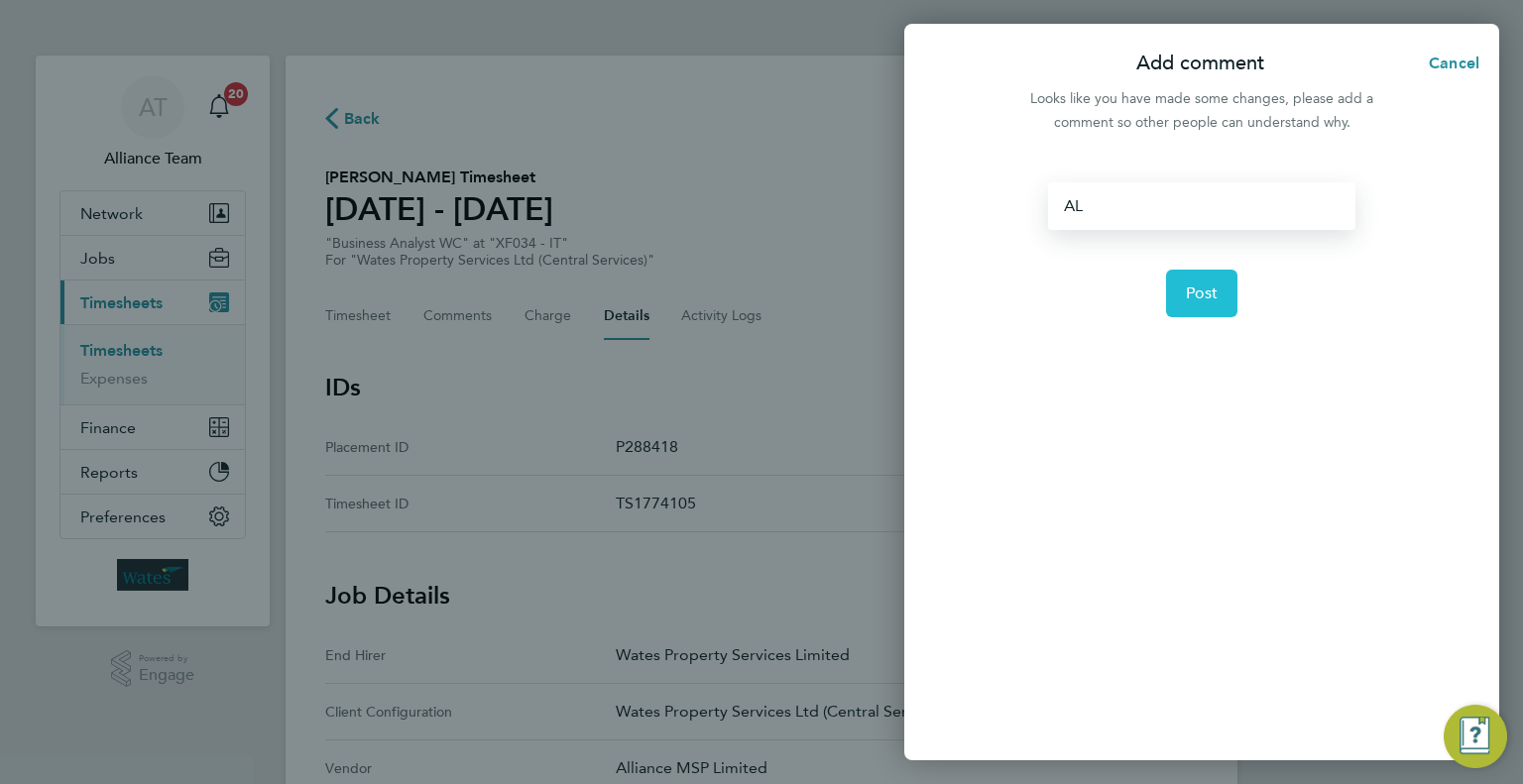 click on "Post" 